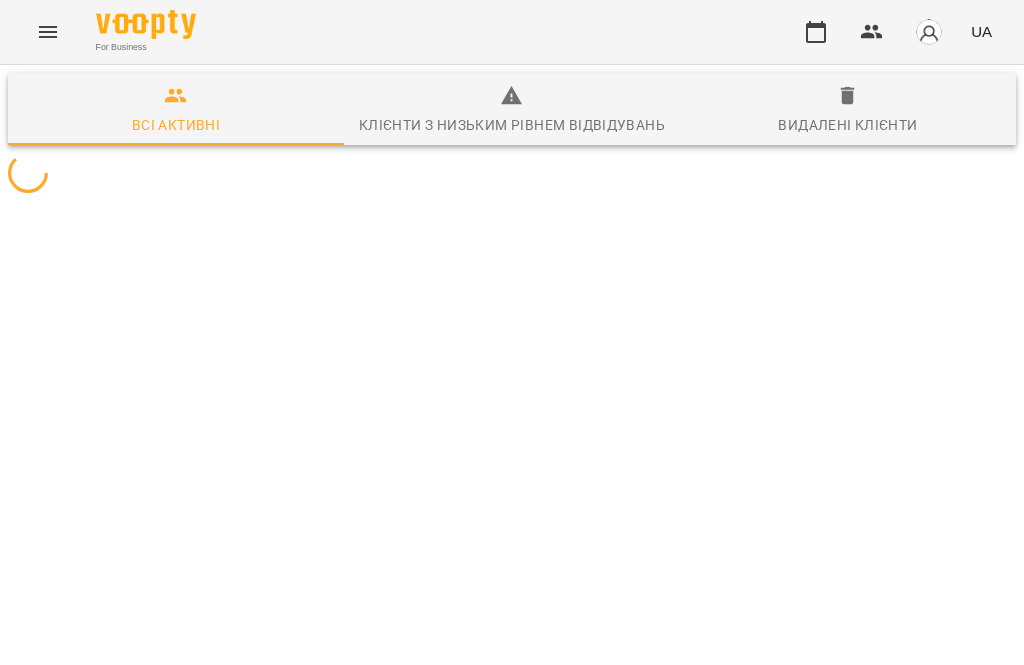 scroll, scrollTop: 0, scrollLeft: 0, axis: both 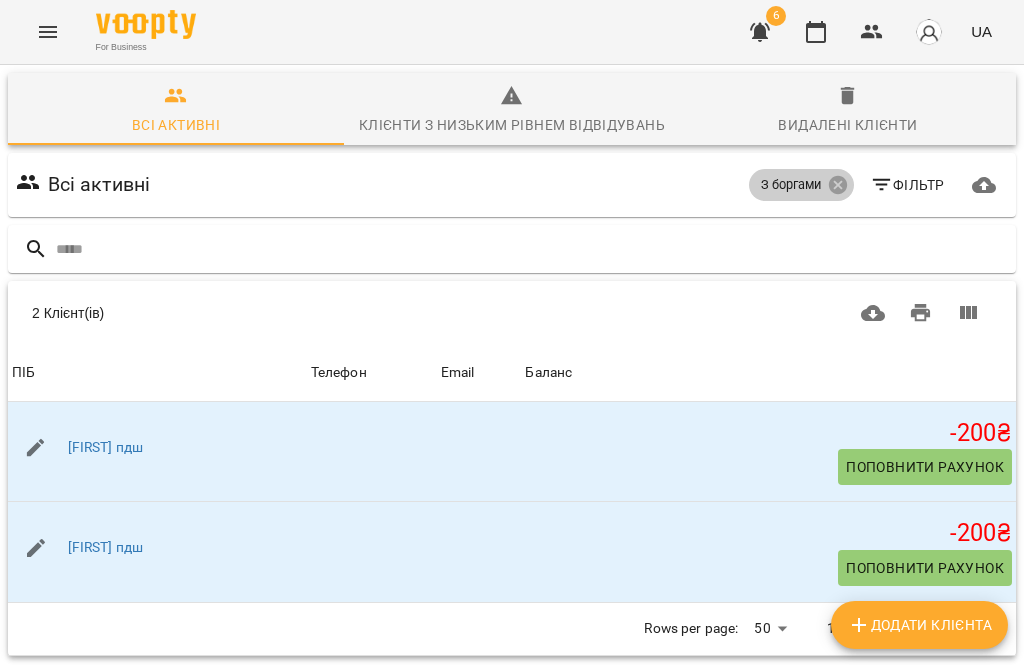 click on "З боргами" at bounding box center [801, 185] 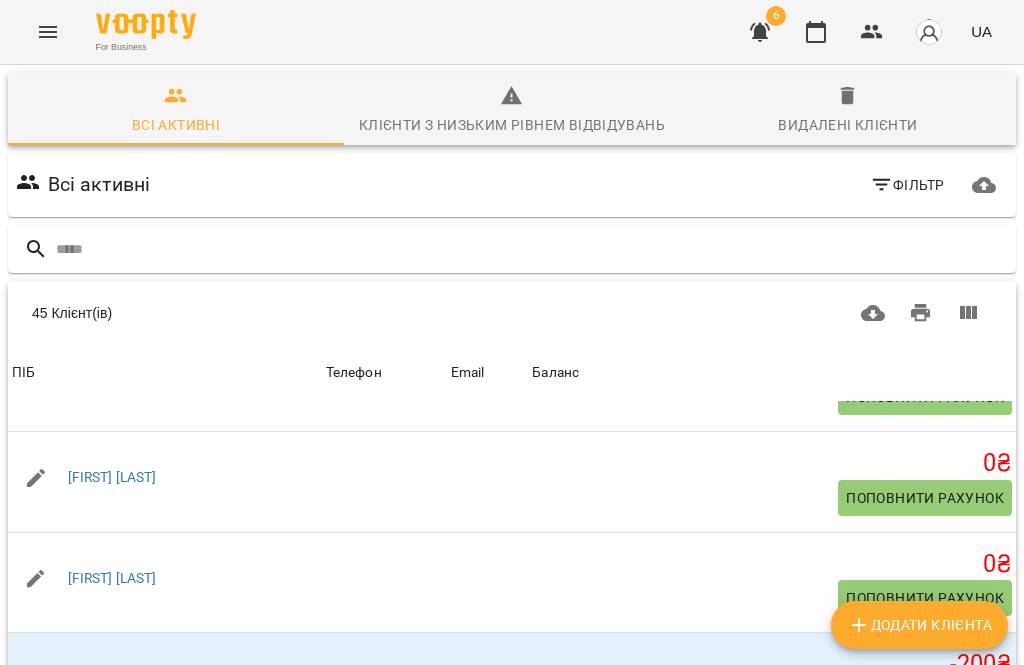 scroll, scrollTop: 71, scrollLeft: 0, axis: vertical 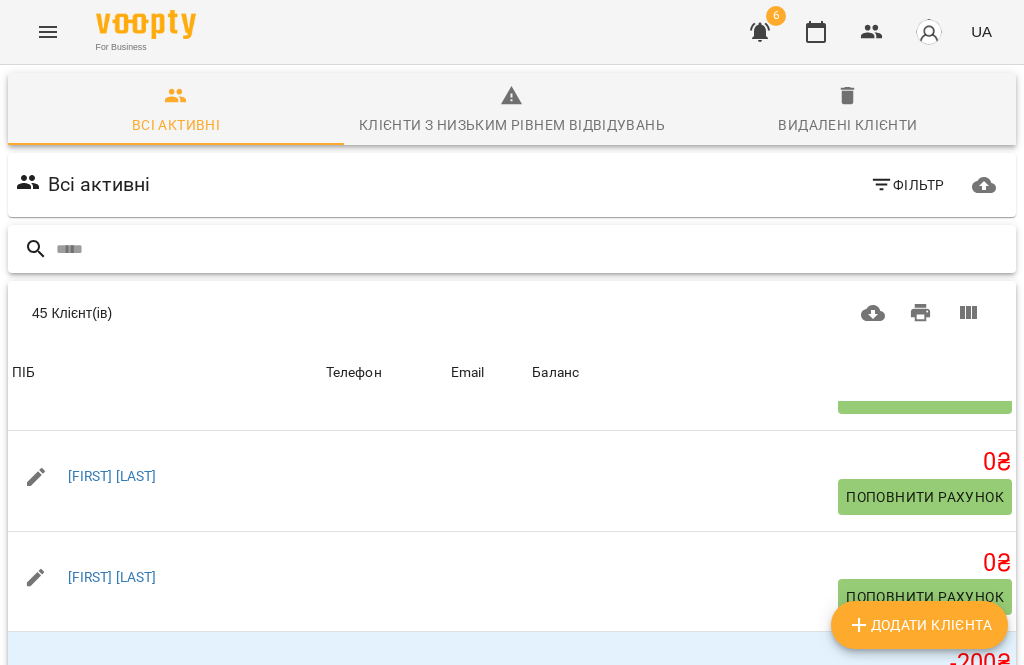 click at bounding box center [532, 249] 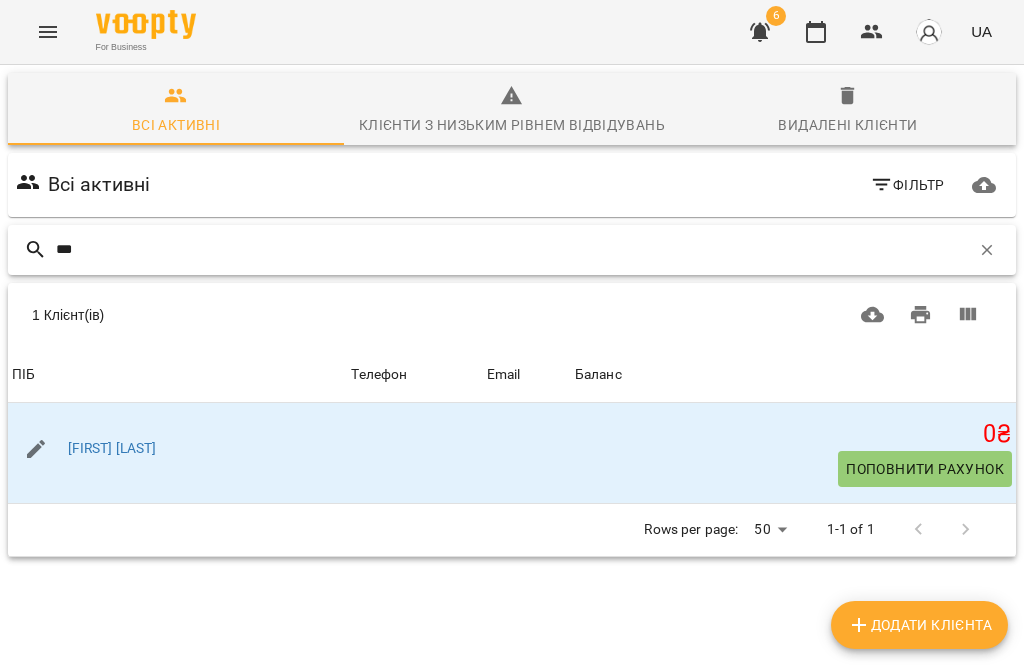 type on "***" 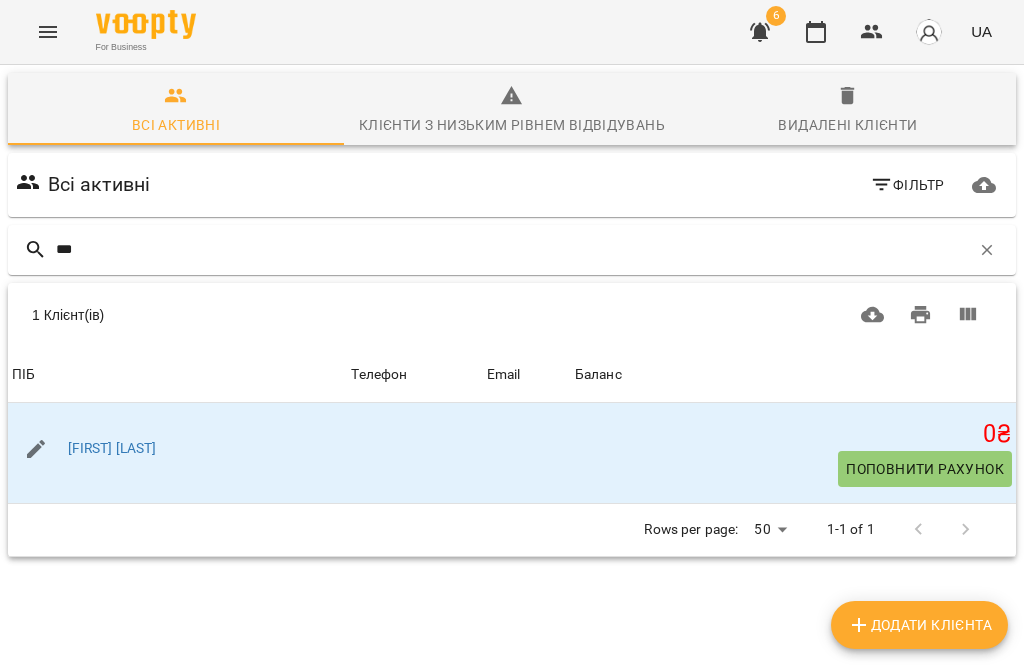 click on "Поповнити рахунок" at bounding box center (925, 469) 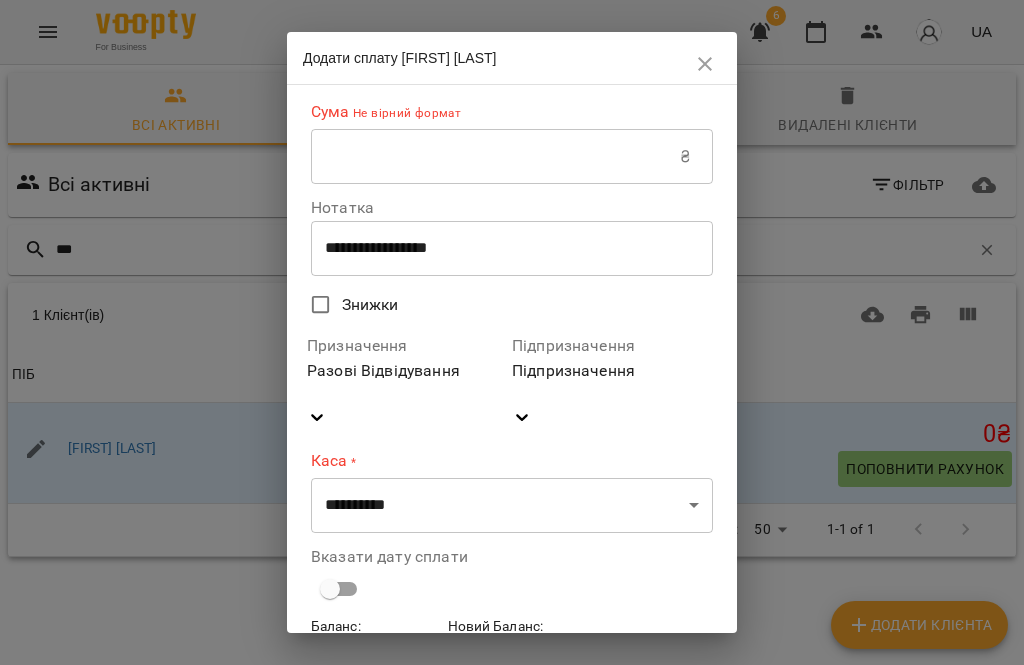 click at bounding box center [495, 157] 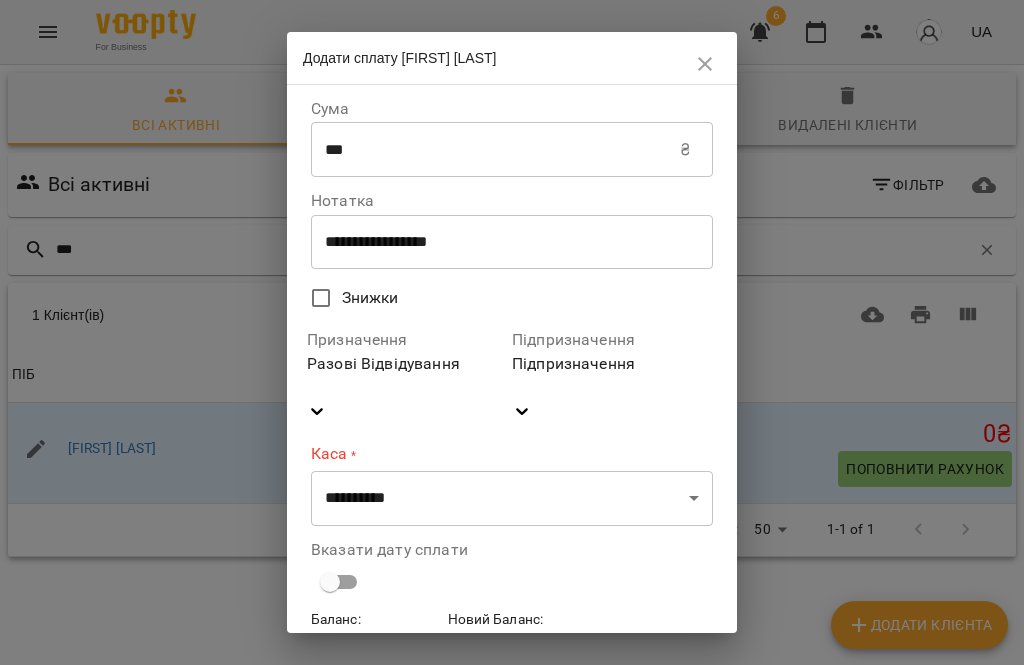 type on "***" 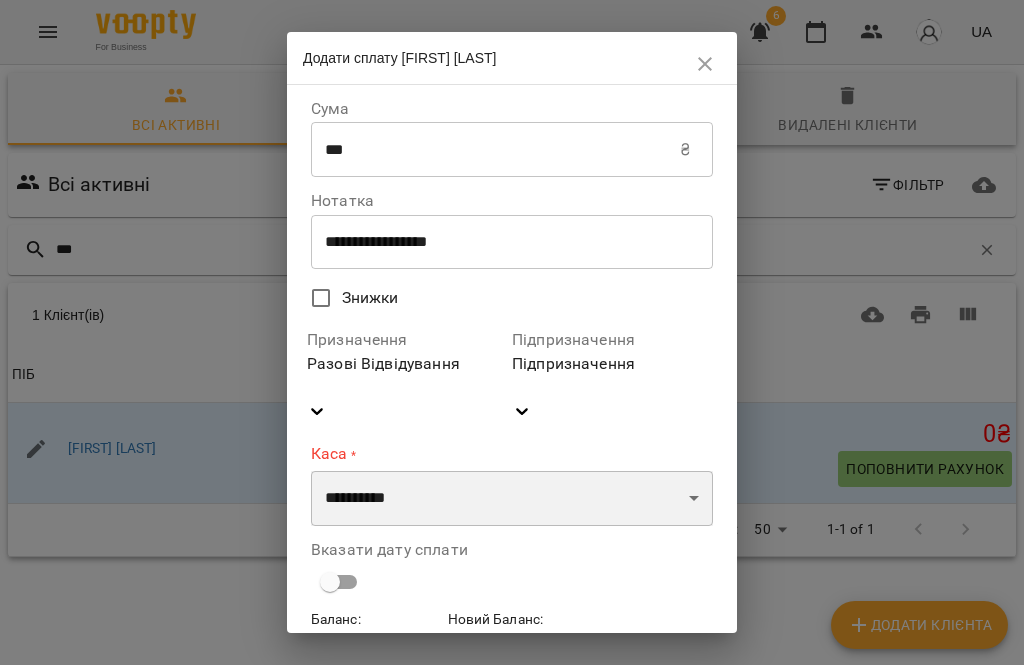 click on "**********" at bounding box center (512, 499) 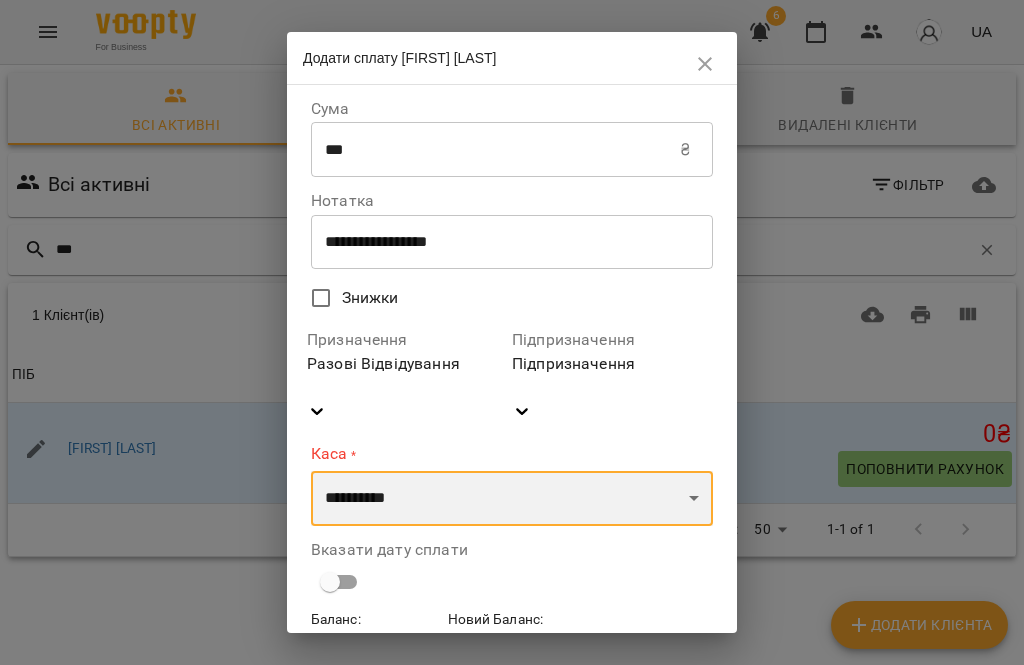 select on "****" 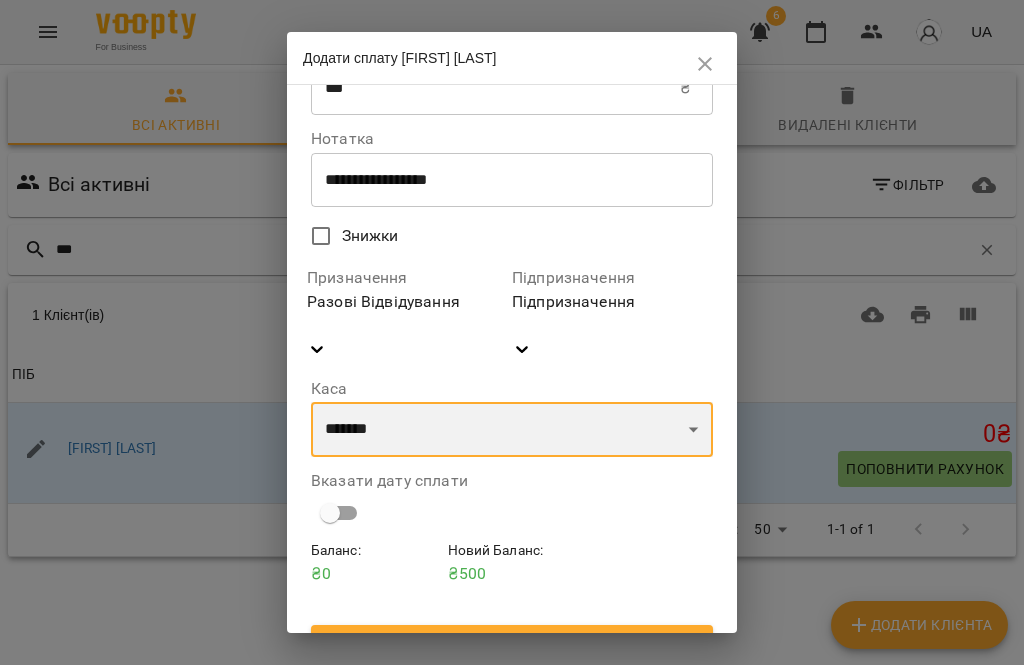 scroll, scrollTop: 59, scrollLeft: 0, axis: vertical 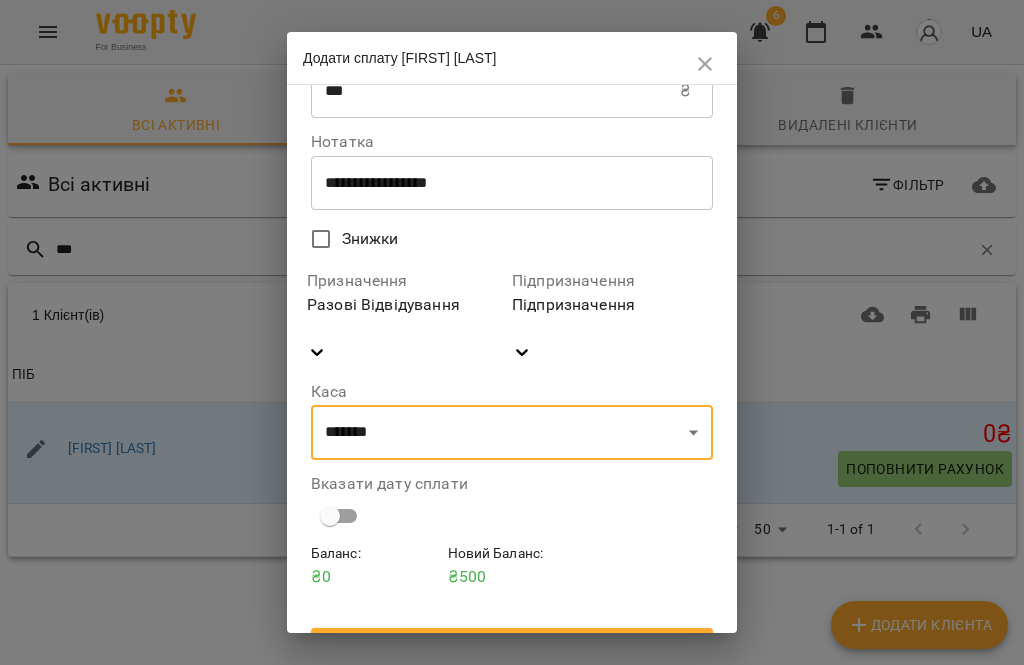 click on "Підтвердити" at bounding box center (512, 646) 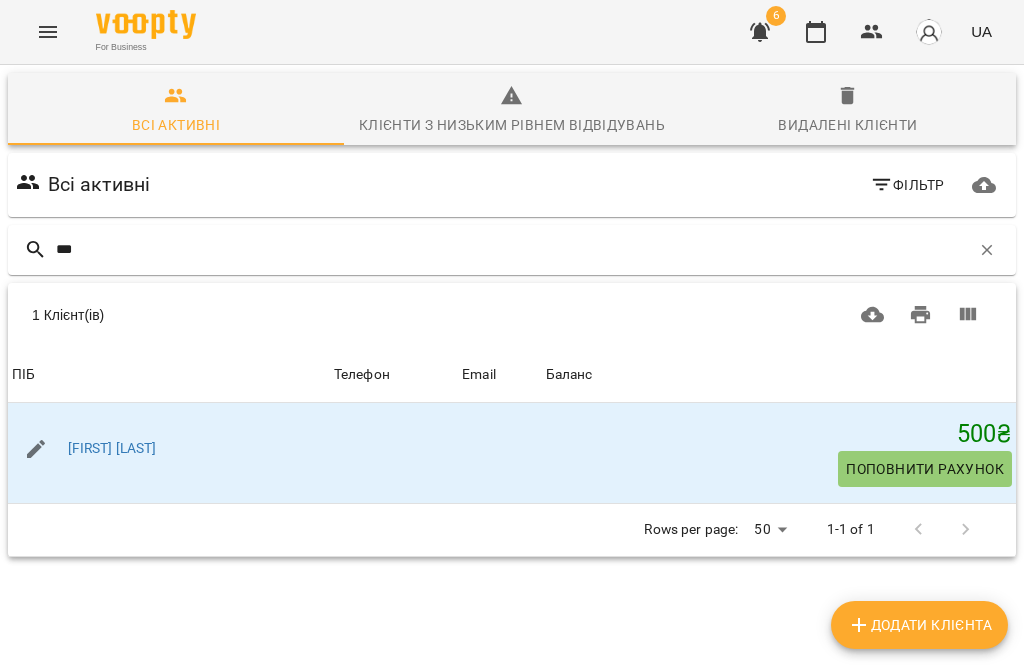 click at bounding box center [48, 32] 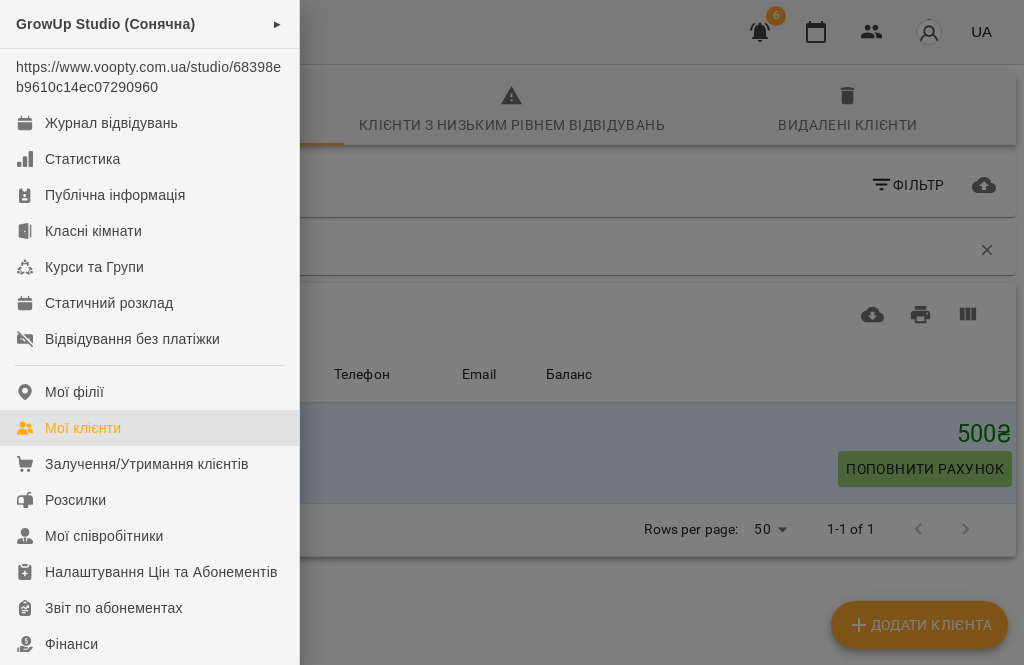 click at bounding box center [512, 332] 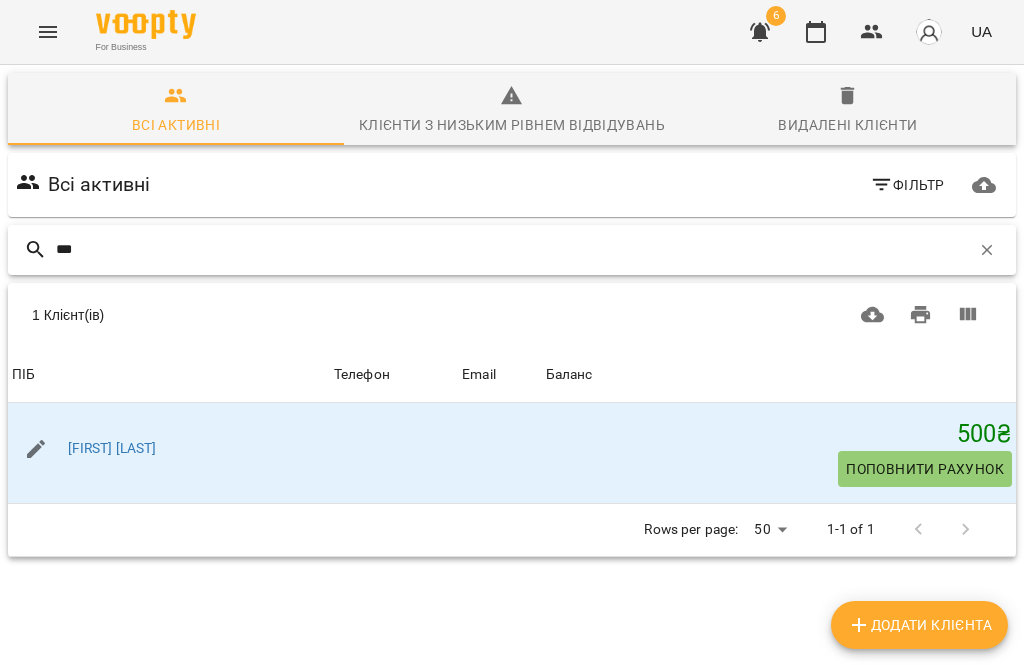 click 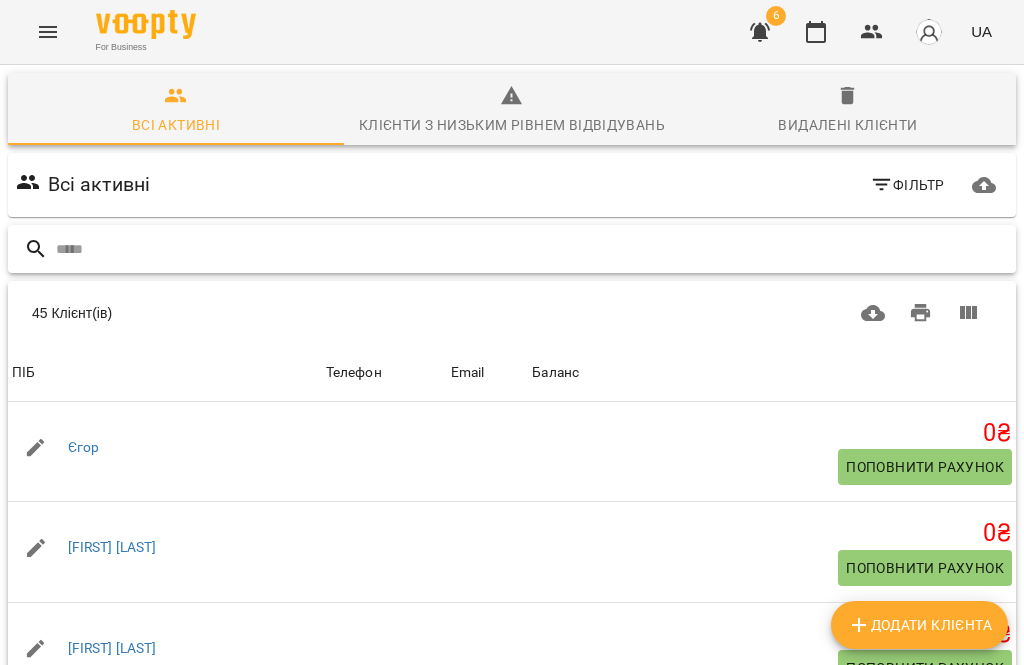 click at bounding box center [532, 249] 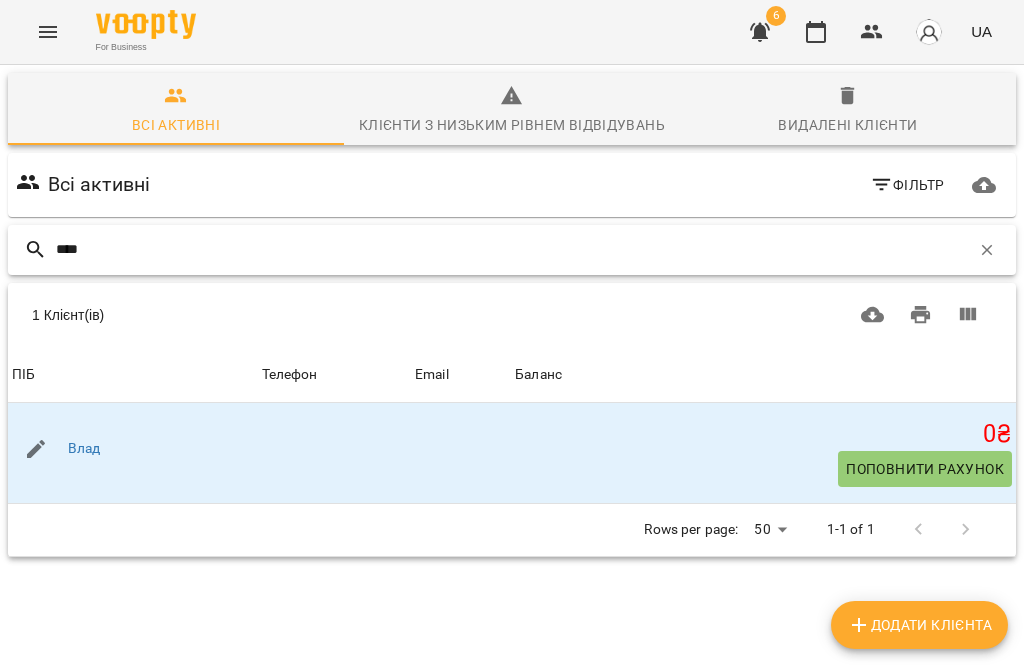 type on "****" 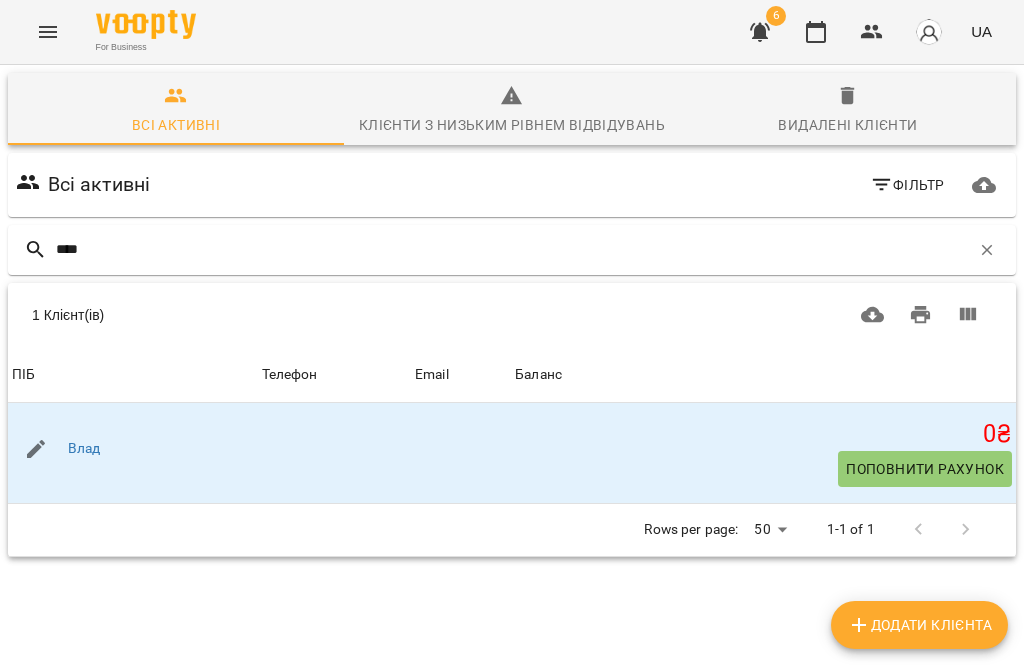 click on "Поповнити рахунок" at bounding box center [925, 469] 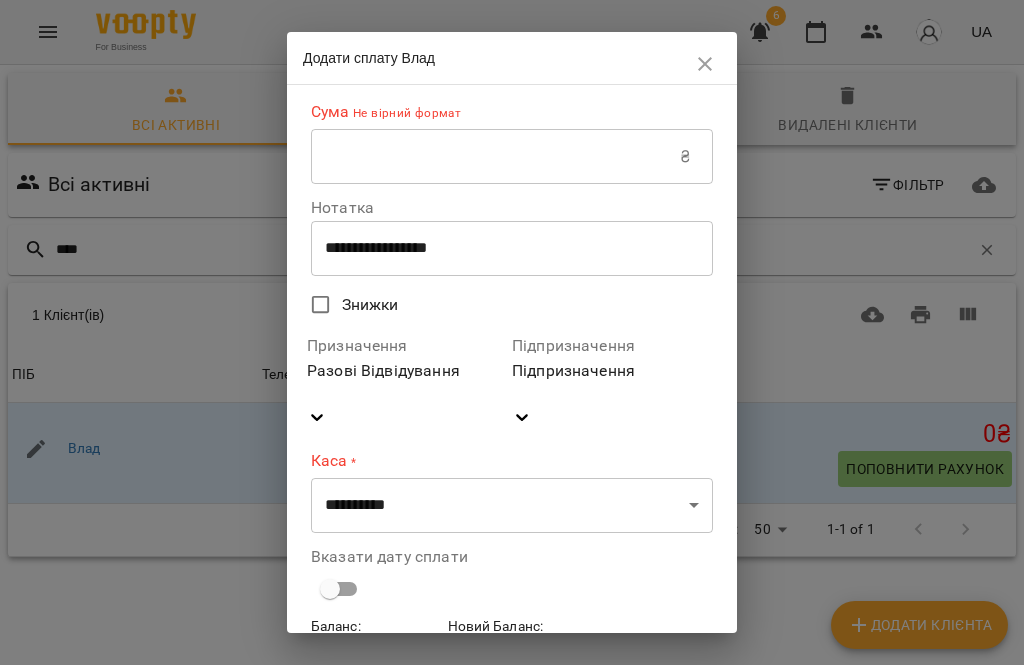 click at bounding box center (495, 157) 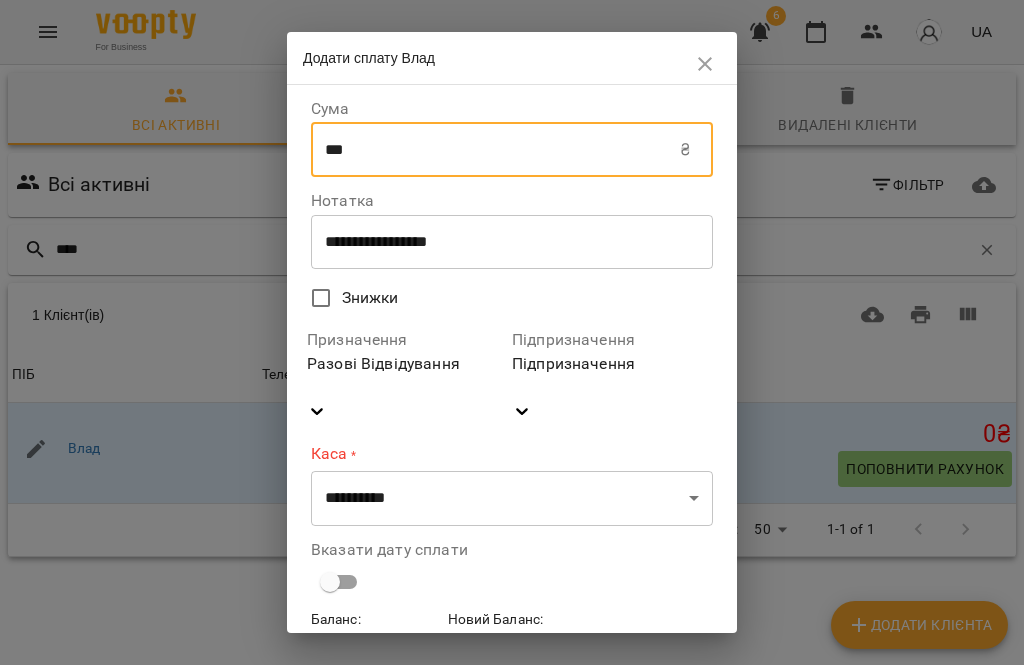 type on "***" 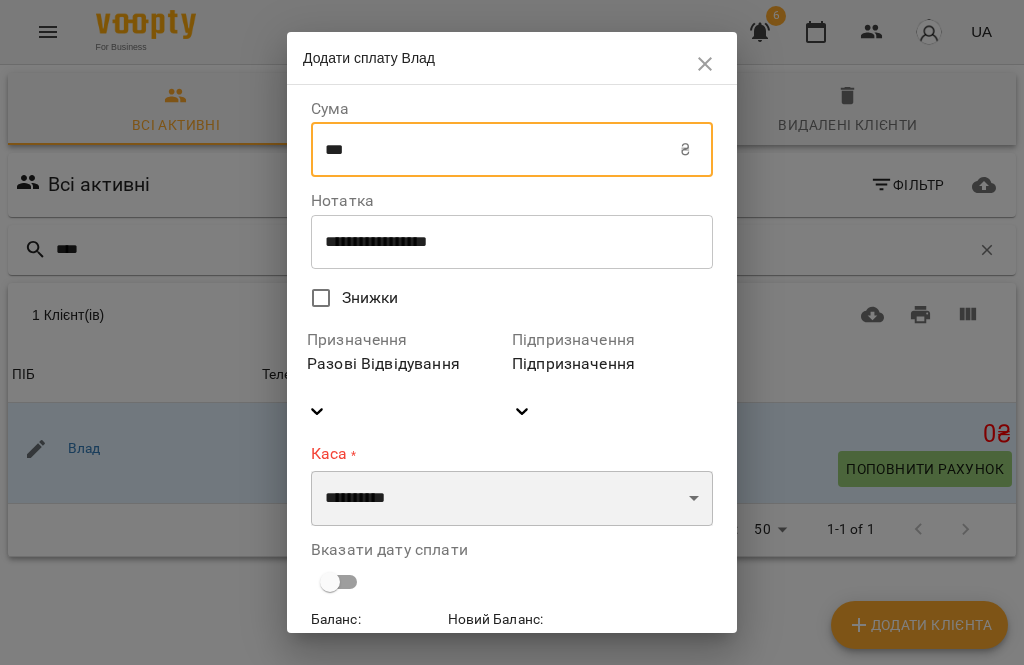 click on "**********" at bounding box center [512, 499] 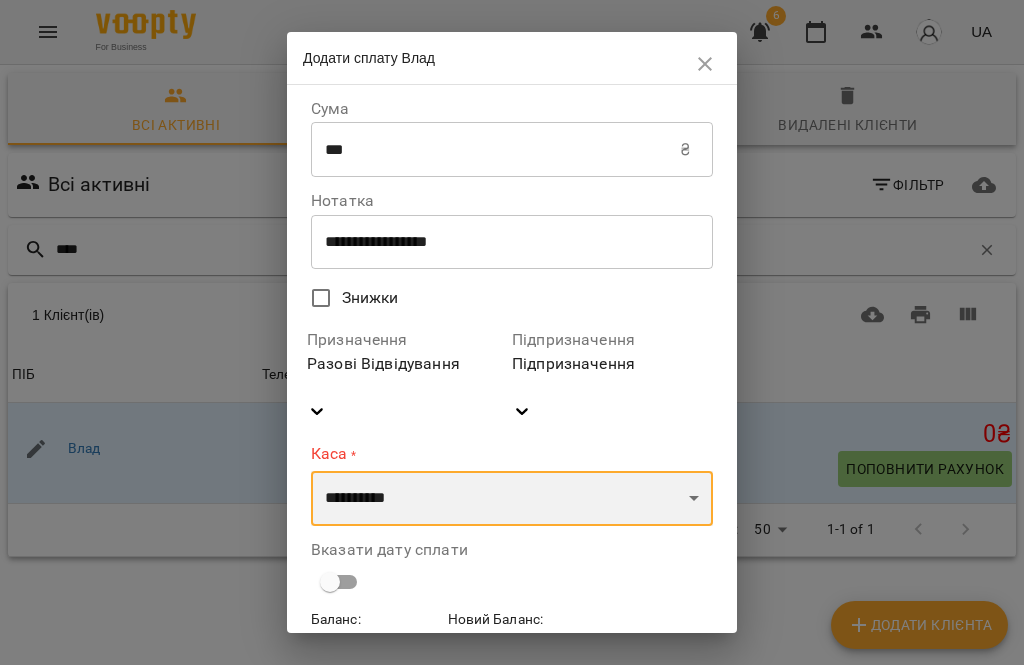 select on "****" 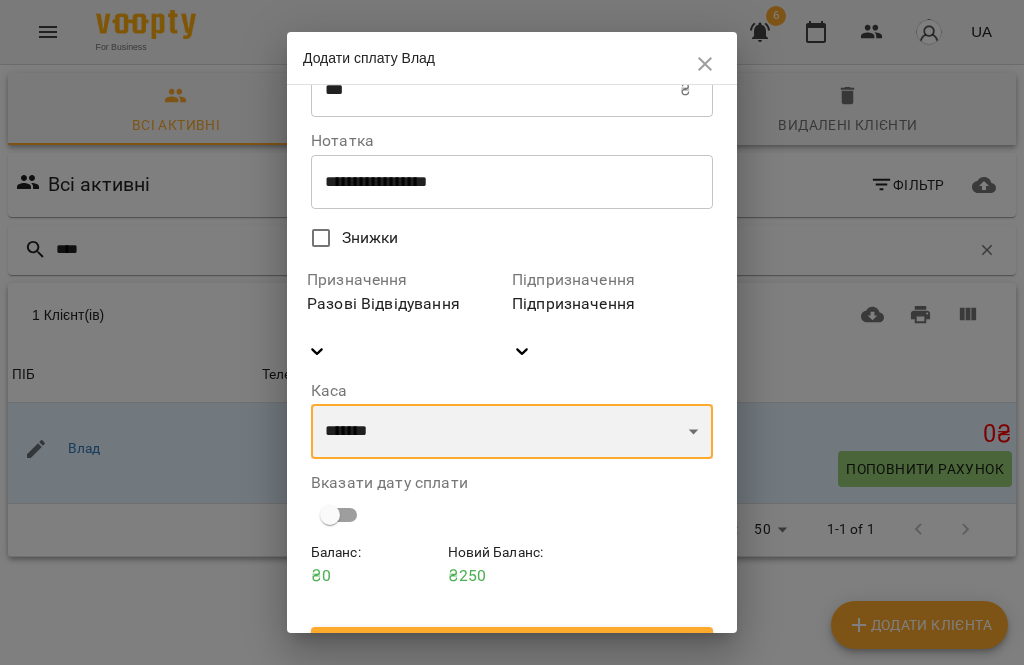 scroll, scrollTop: 59, scrollLeft: 0, axis: vertical 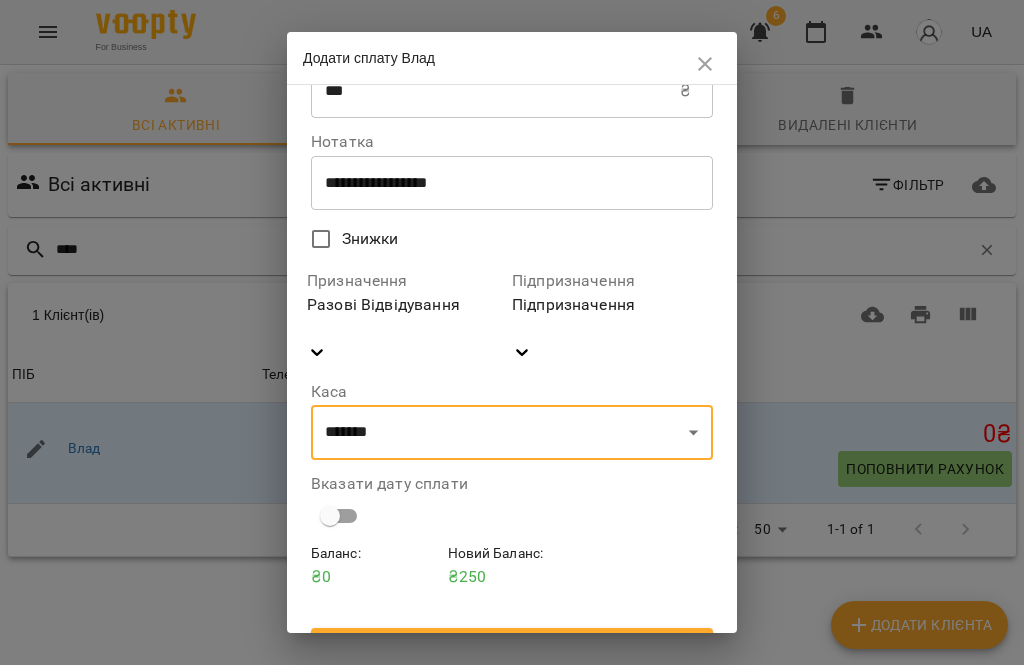 click on "Підтвердити" at bounding box center (512, 646) 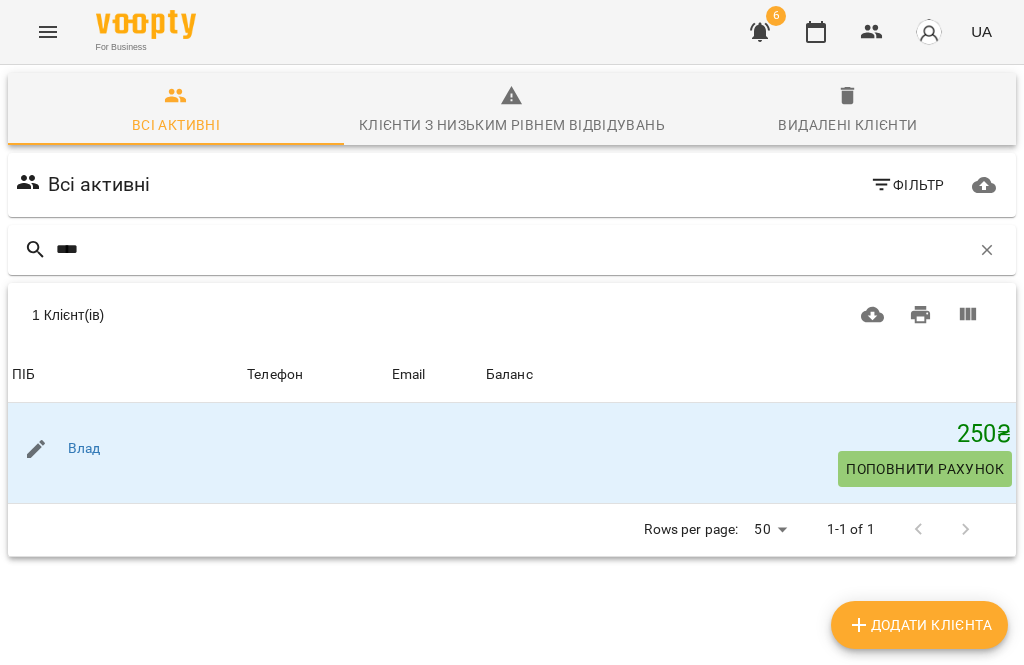click 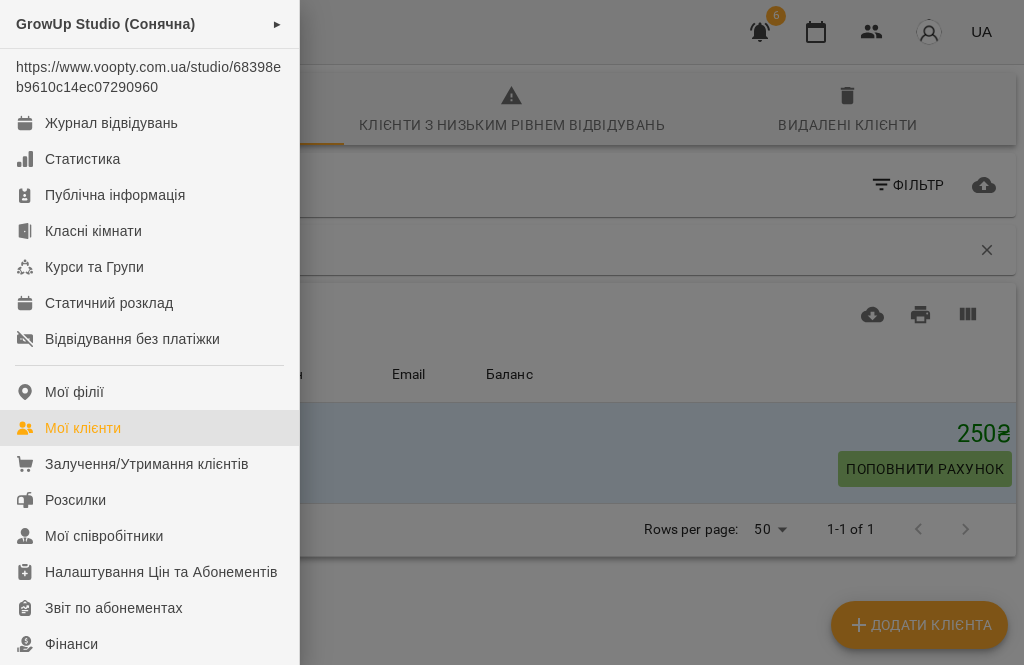 click on "Журнал відвідувань" at bounding box center [111, 123] 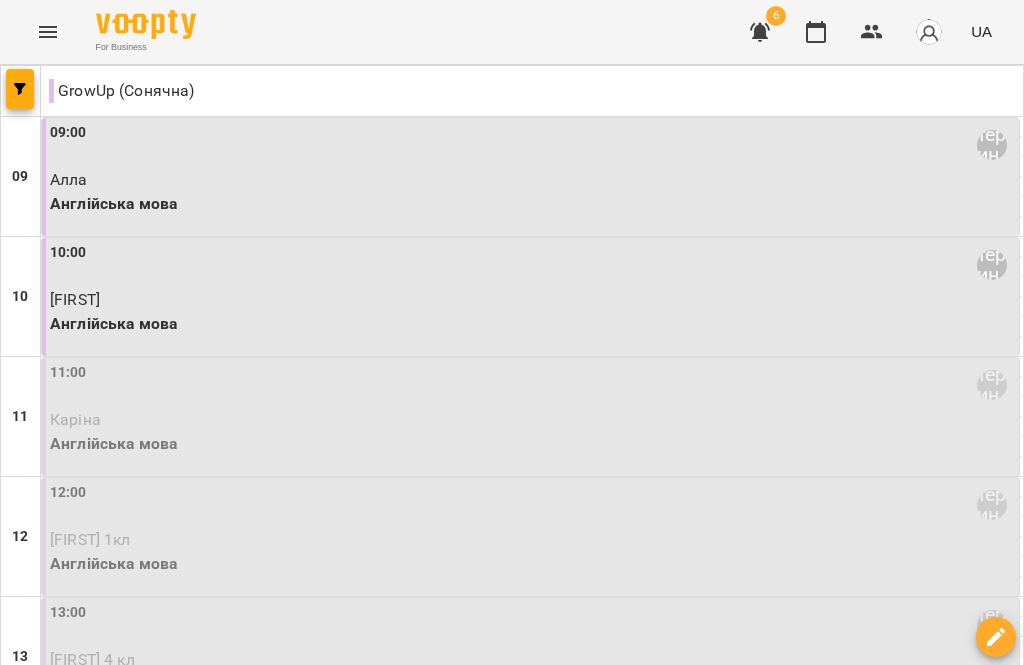 scroll, scrollTop: 120, scrollLeft: 0, axis: vertical 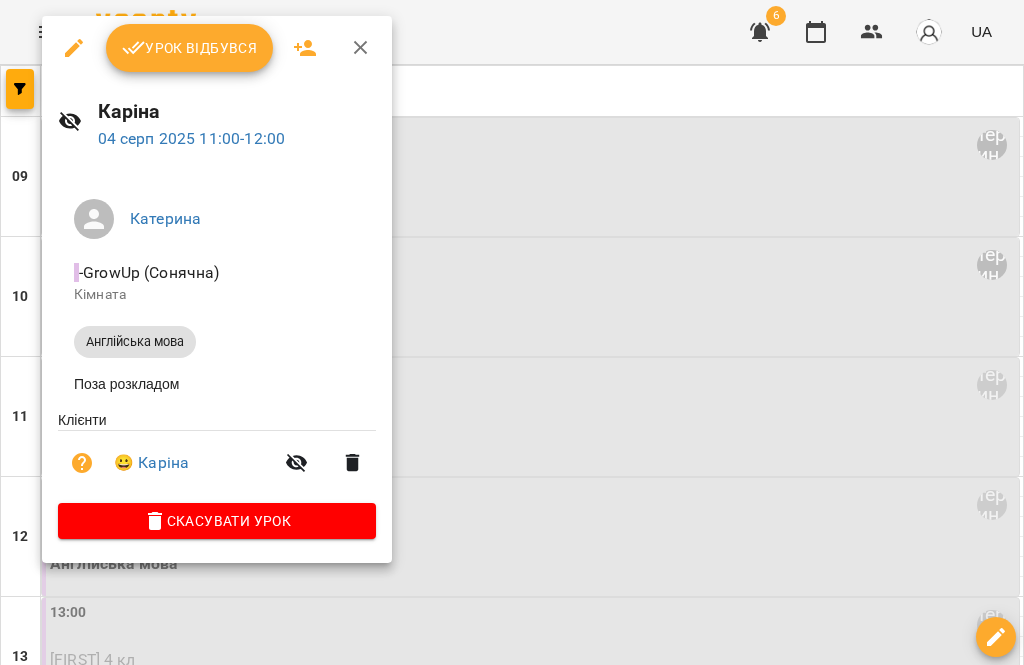 click on "Урок відбувся" at bounding box center [190, 48] 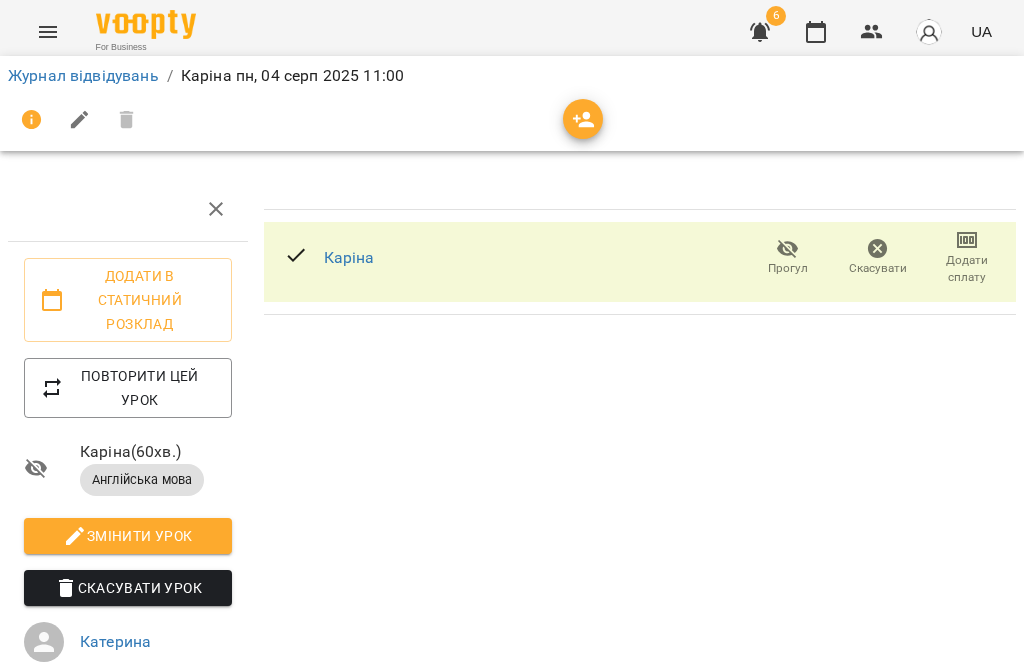 click on "Додати сплату" at bounding box center (967, 269) 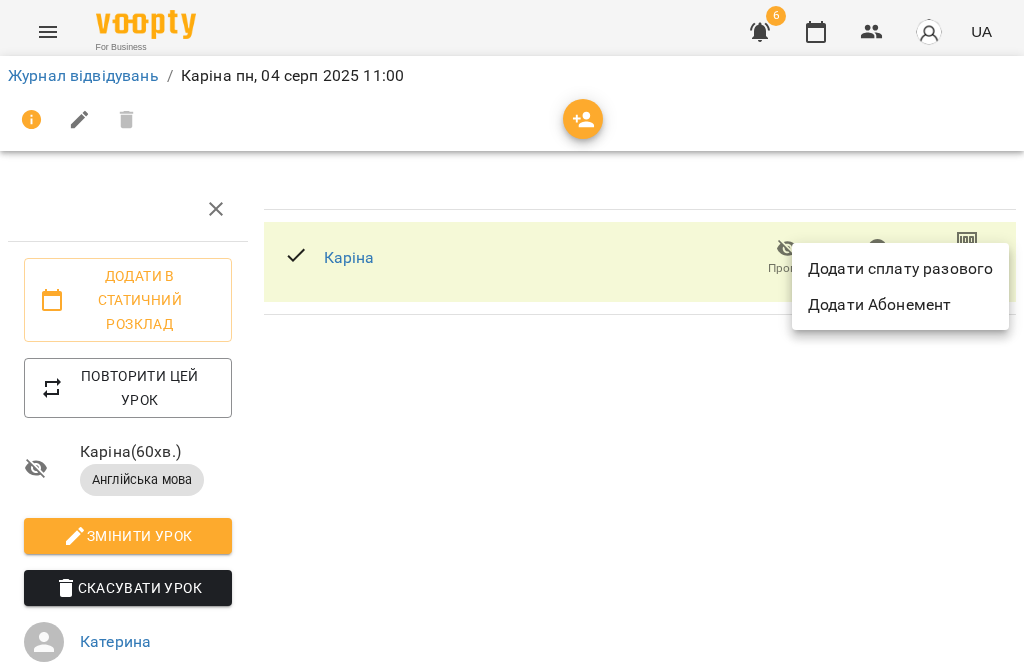 click on "Додати сплату разового" at bounding box center [900, 269] 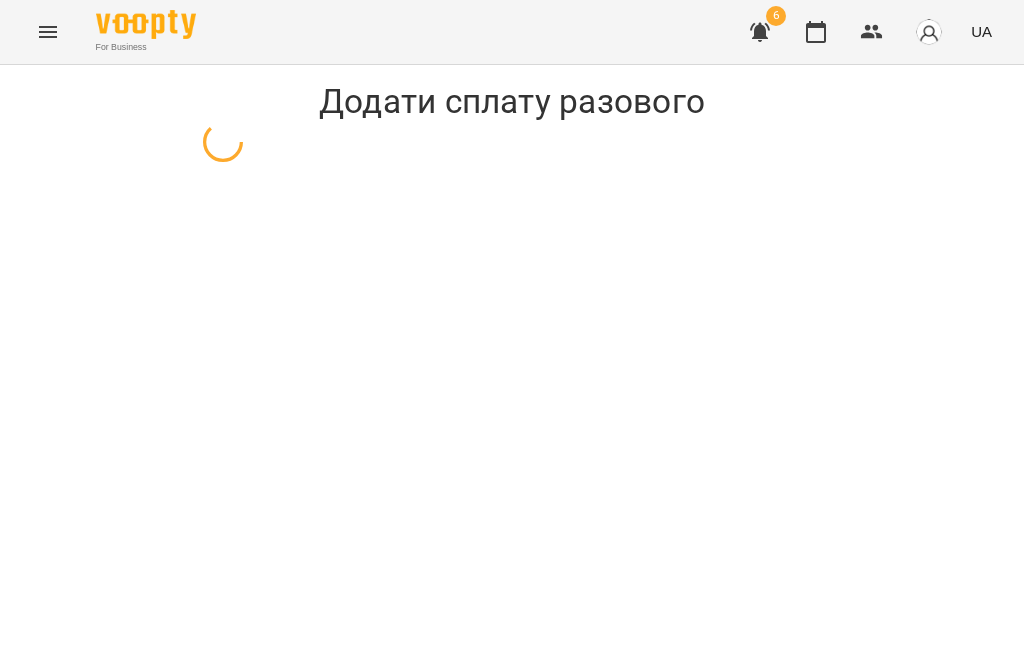 select on "**********" 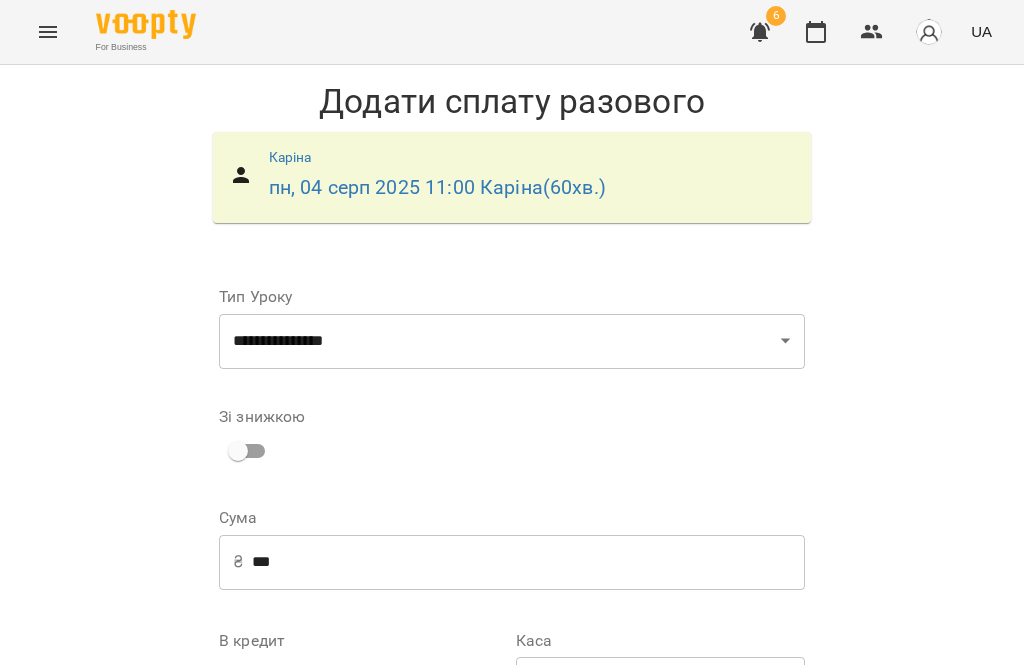 scroll, scrollTop: 241, scrollLeft: 0, axis: vertical 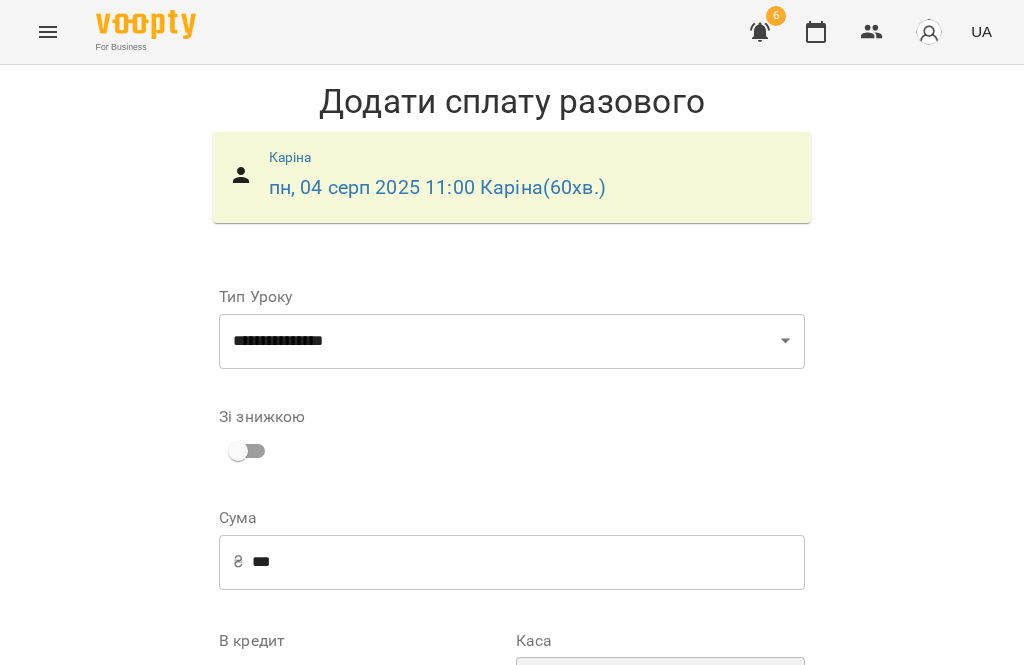 click on "**********" at bounding box center [660, 685] 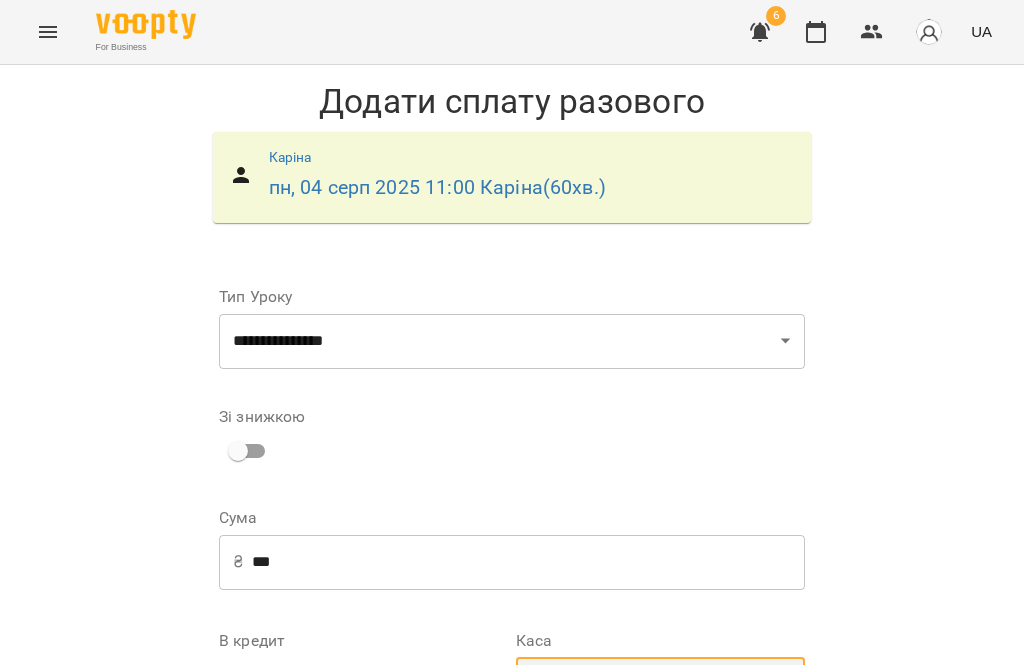 select on "****" 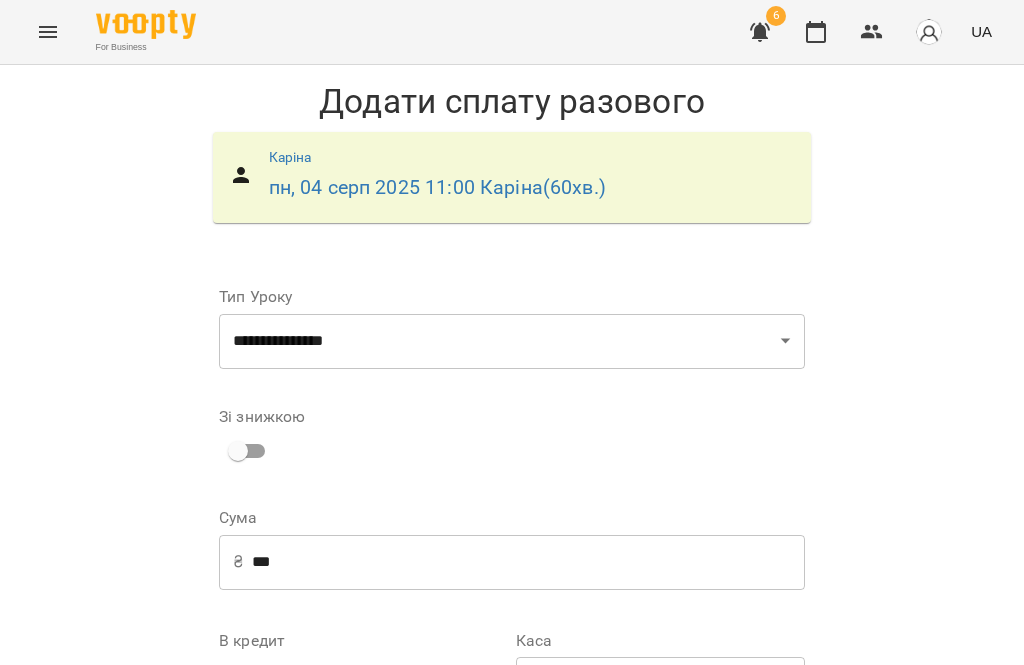 click on "Додати сплату разового" at bounding box center (678, 877) 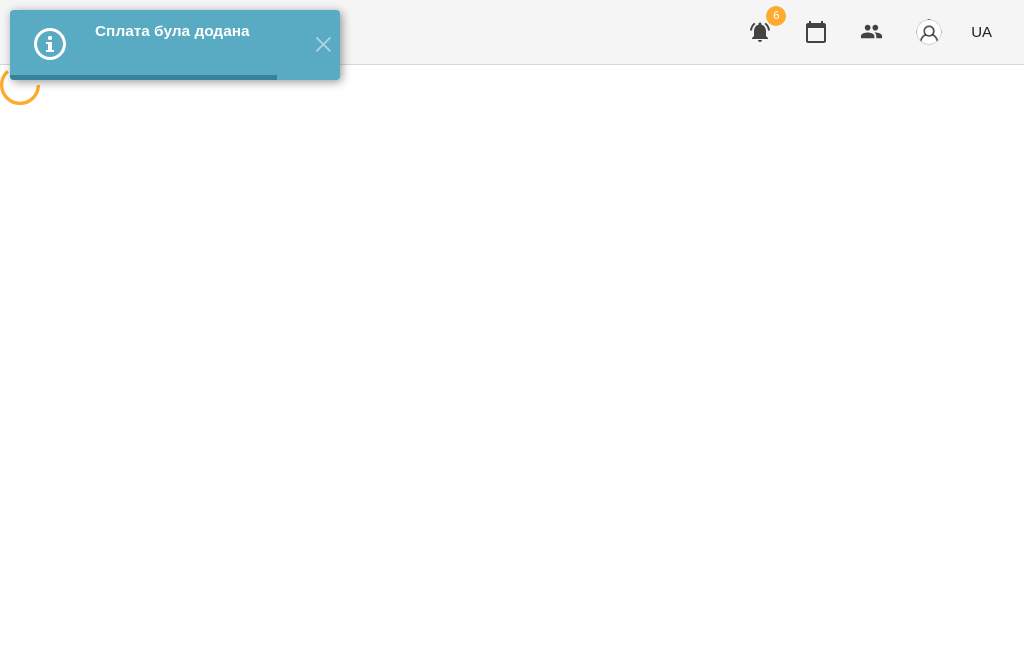 scroll, scrollTop: 0, scrollLeft: 0, axis: both 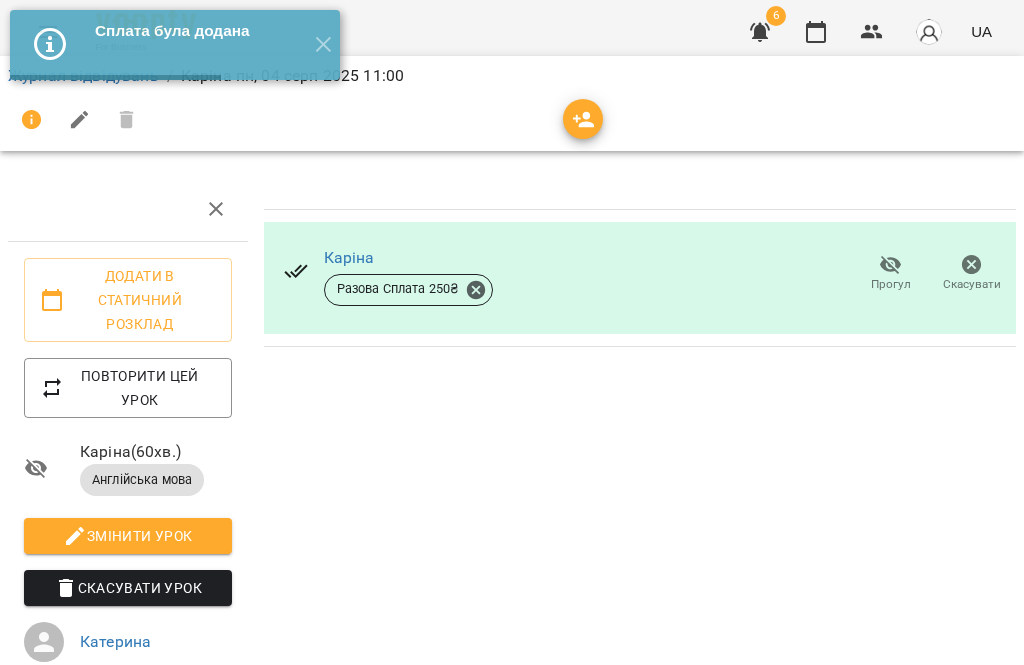 click on "✕" at bounding box center (323, 45) 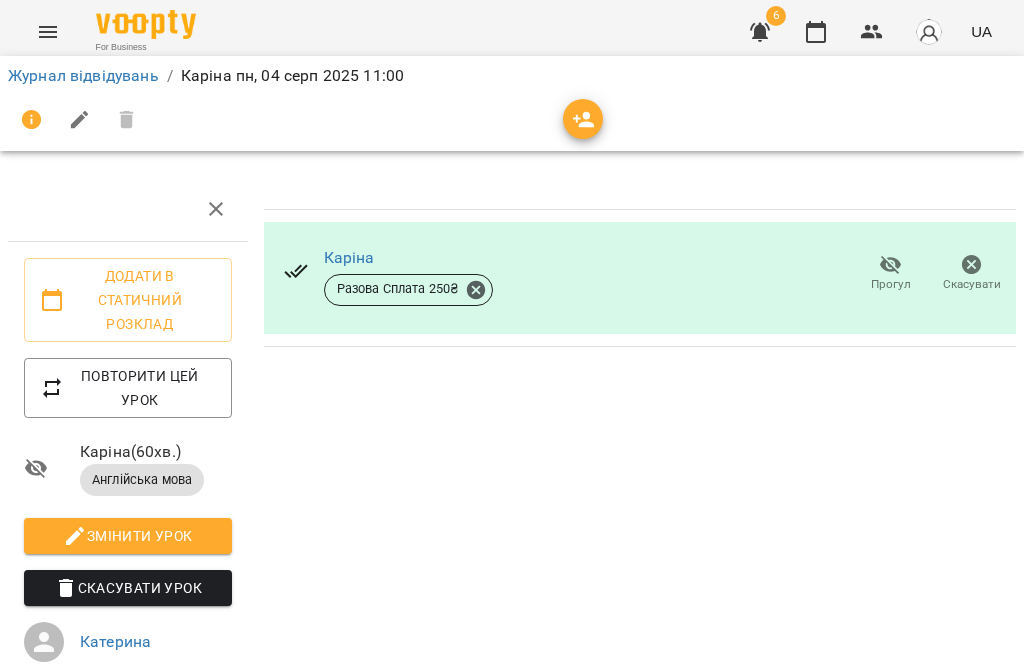 click on "Журнал відвідувань" at bounding box center (83, 75) 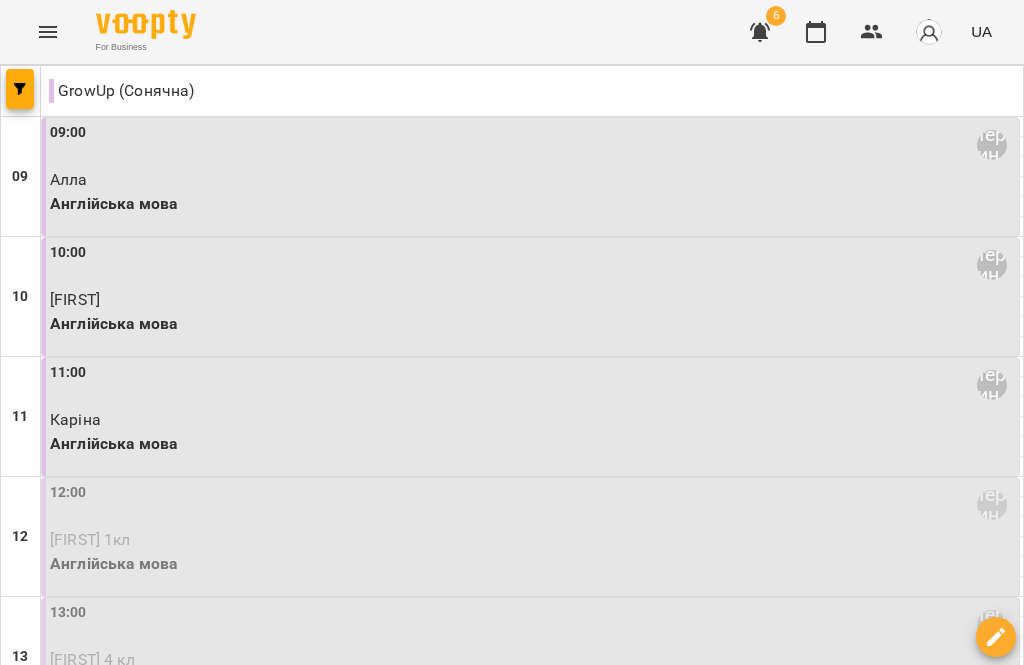 scroll, scrollTop: 234, scrollLeft: 0, axis: vertical 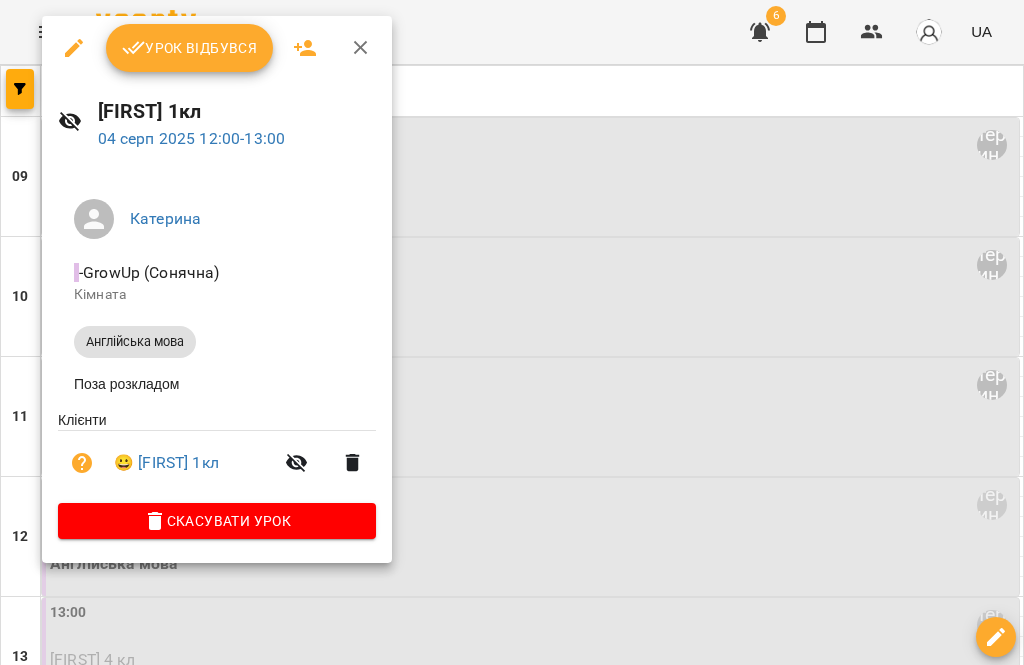 click on "Урок відбувся" at bounding box center [190, 48] 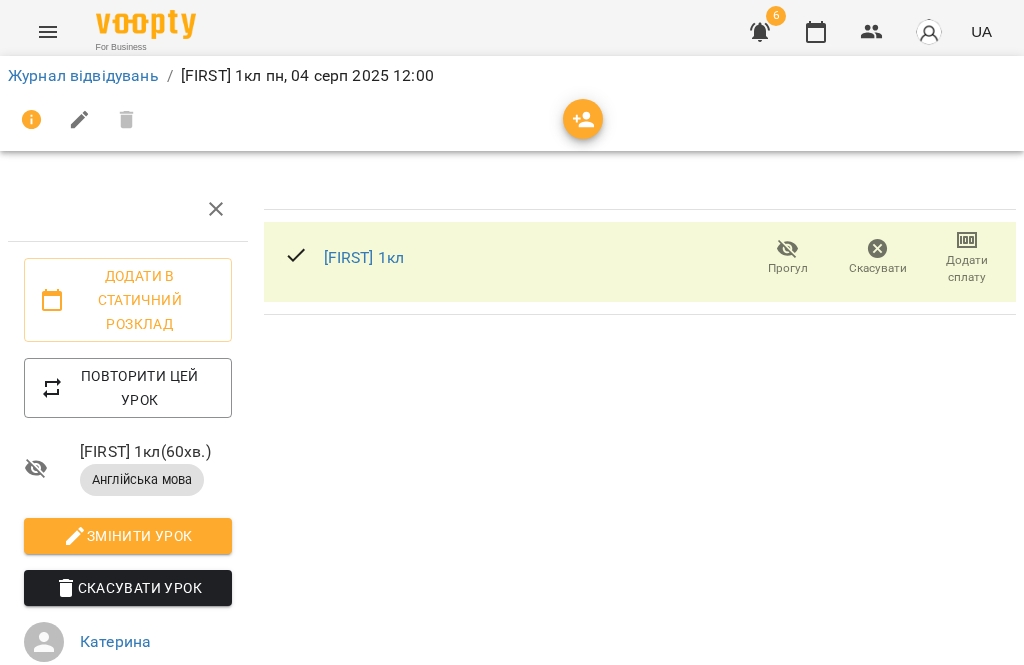 click on "Додати сплату" at bounding box center (967, 269) 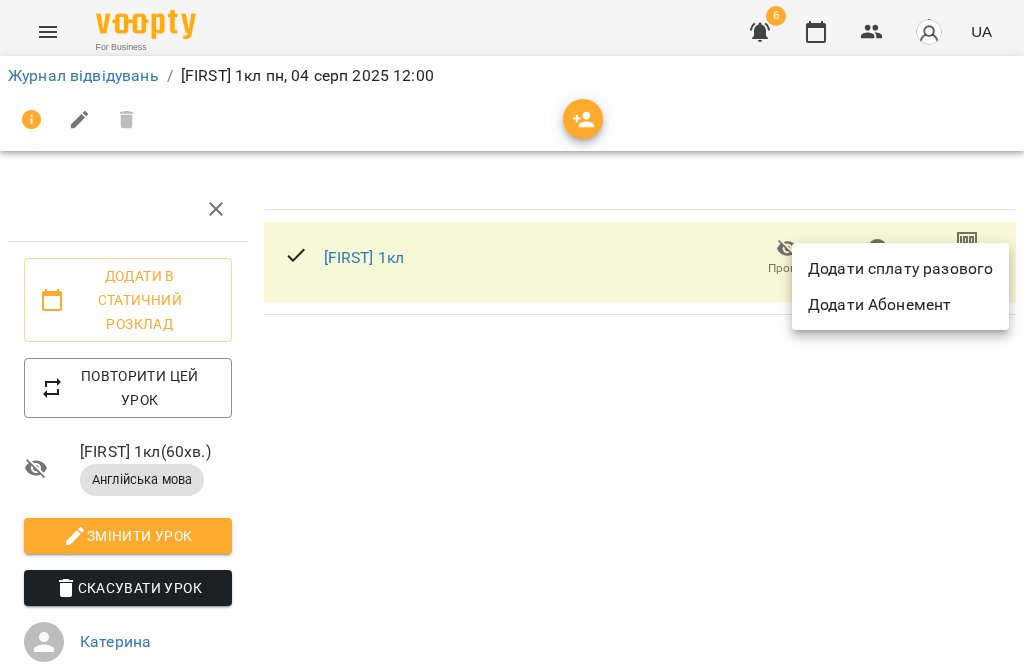 click on "Додати сплату разового" at bounding box center (900, 269) 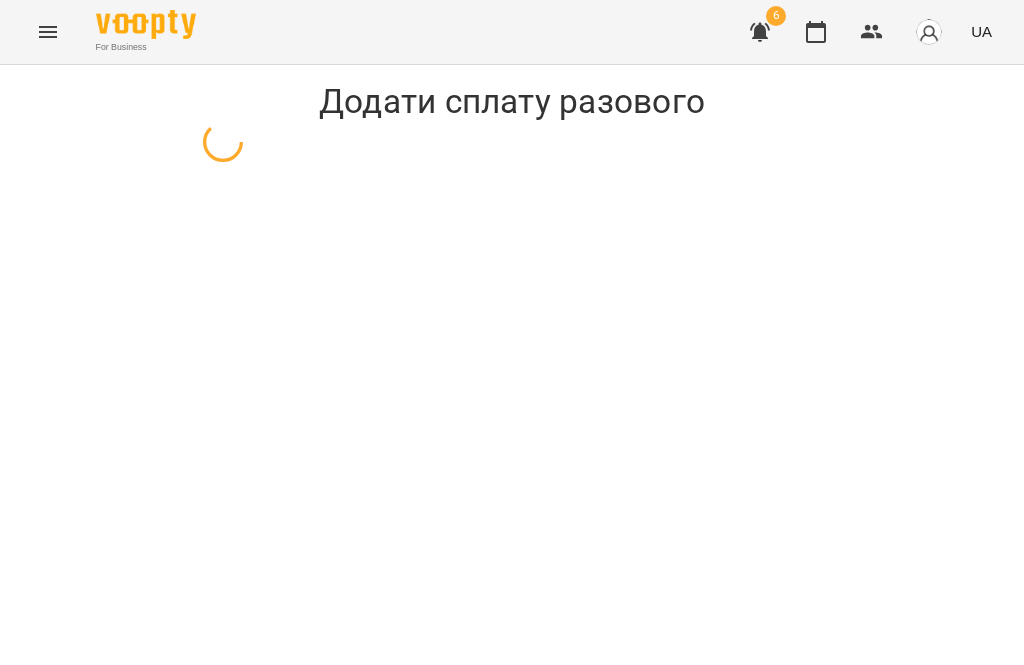 select on "**********" 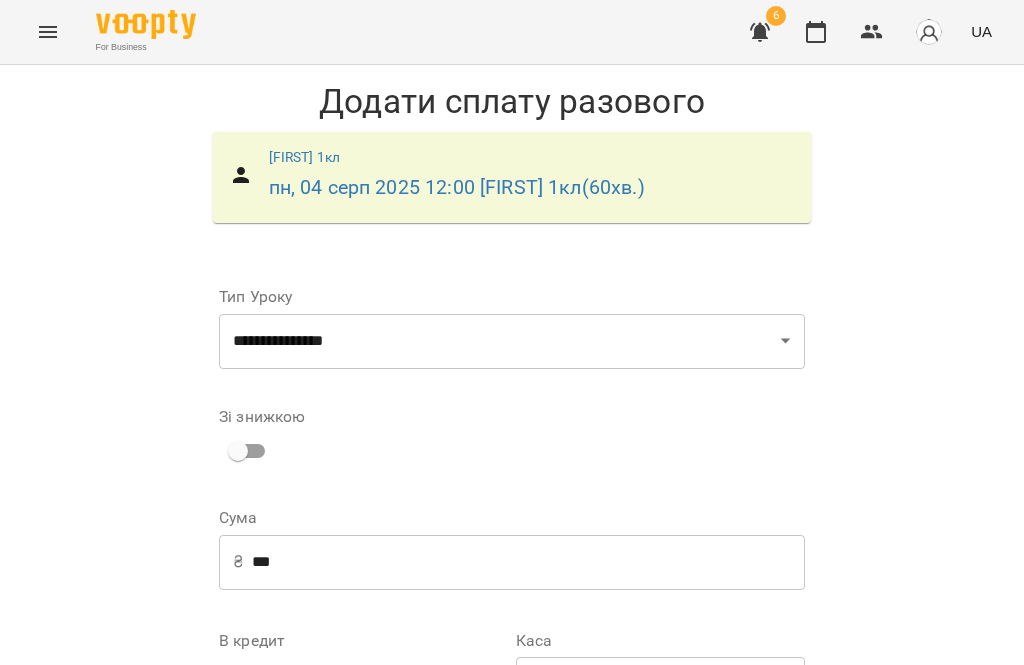 scroll, scrollTop: 241, scrollLeft: 0, axis: vertical 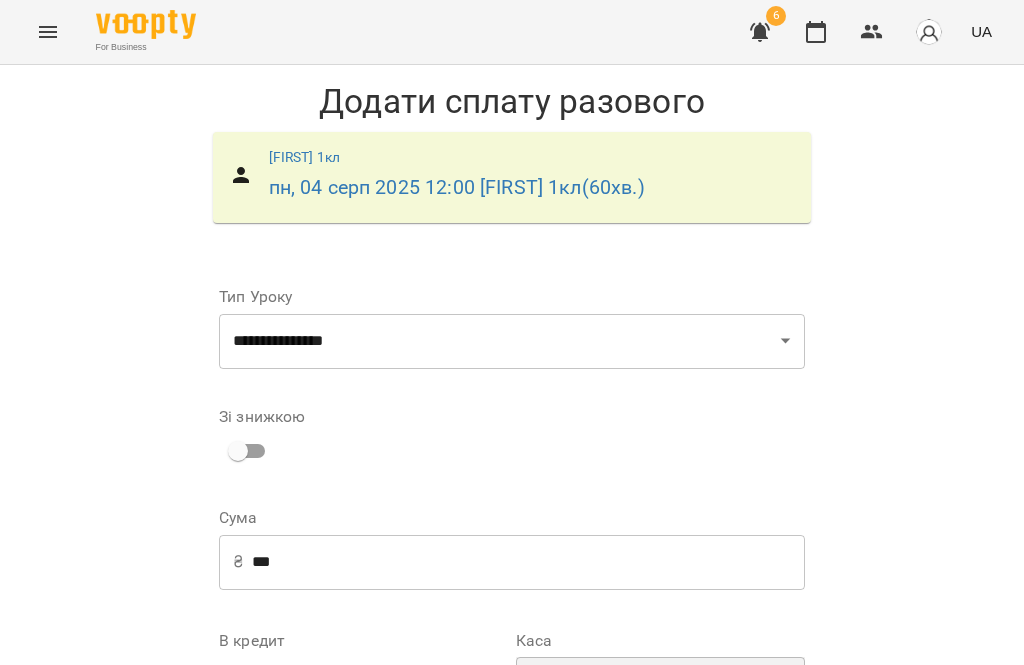 click on "**********" at bounding box center [660, 685] 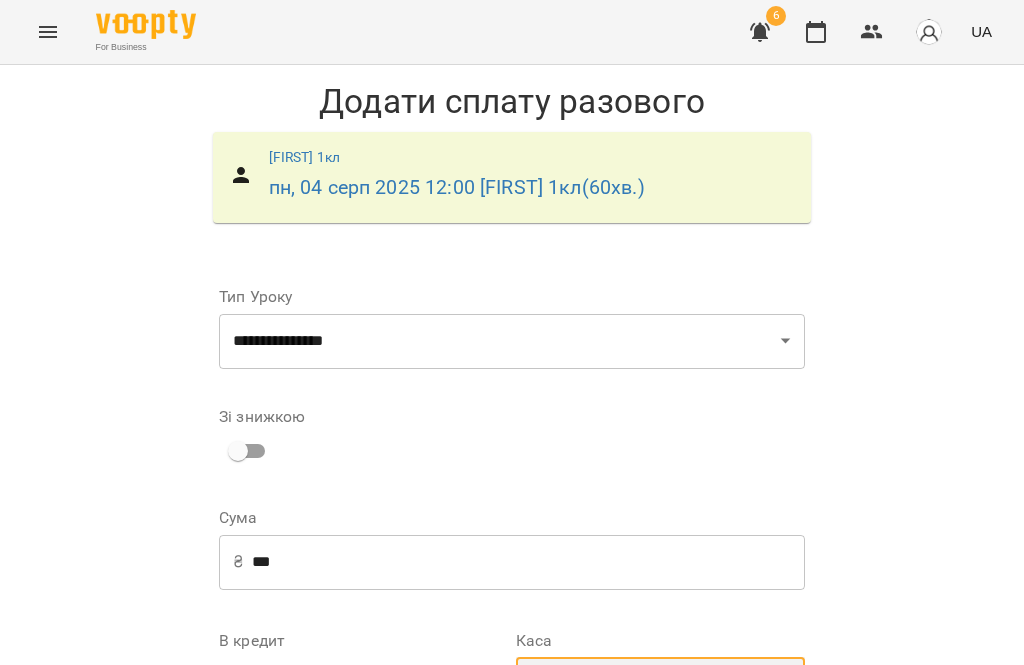 select on "****" 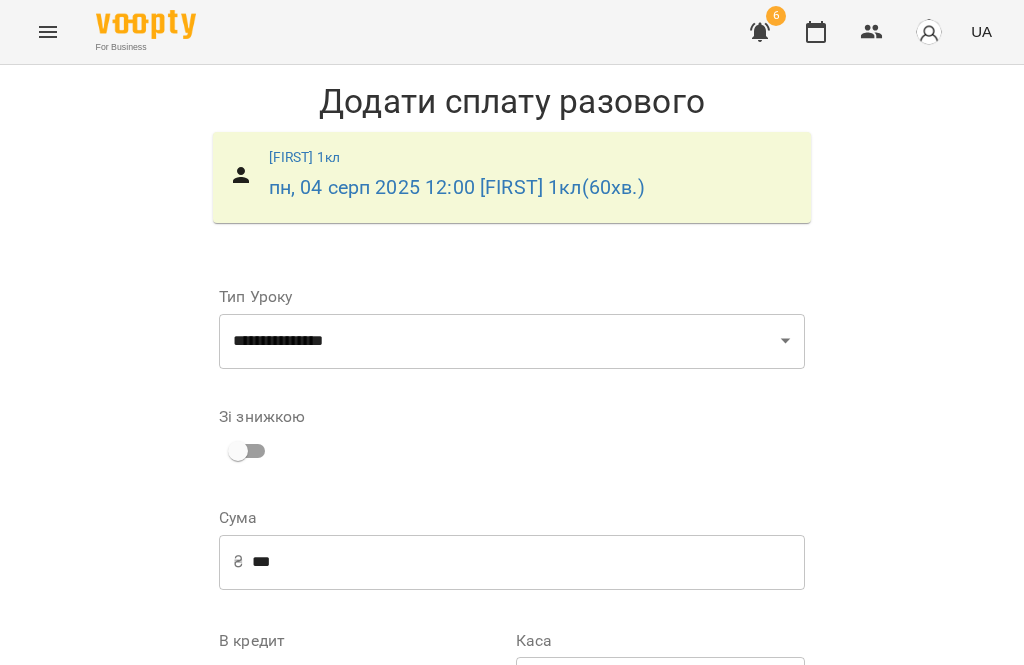 click on "Додати сплату разового" at bounding box center (678, 877) 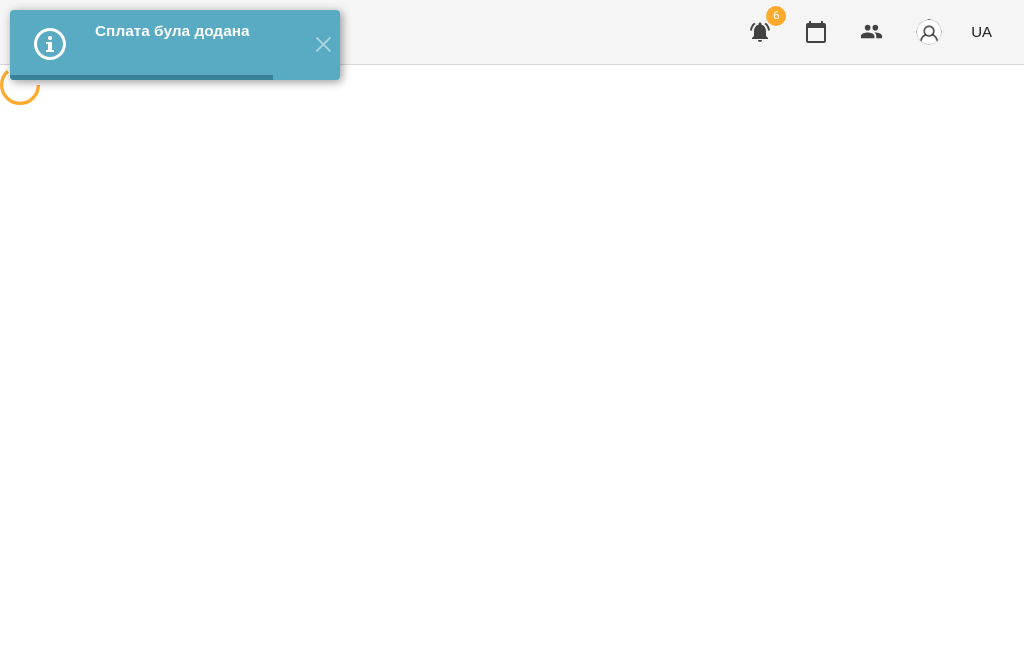 scroll, scrollTop: 0, scrollLeft: 0, axis: both 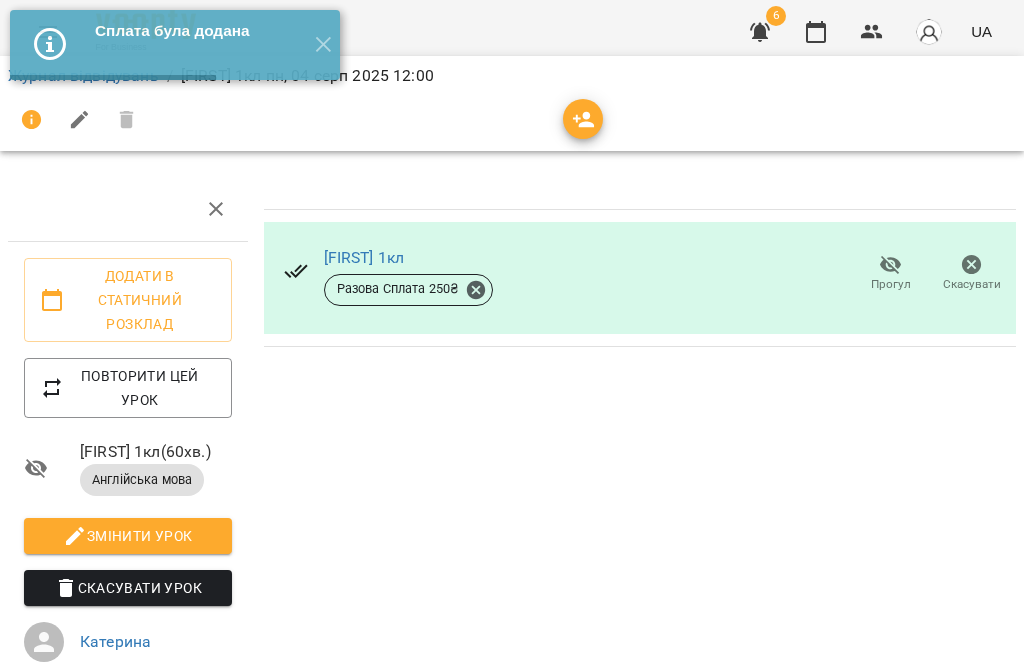 click on "✕" at bounding box center (323, 45) 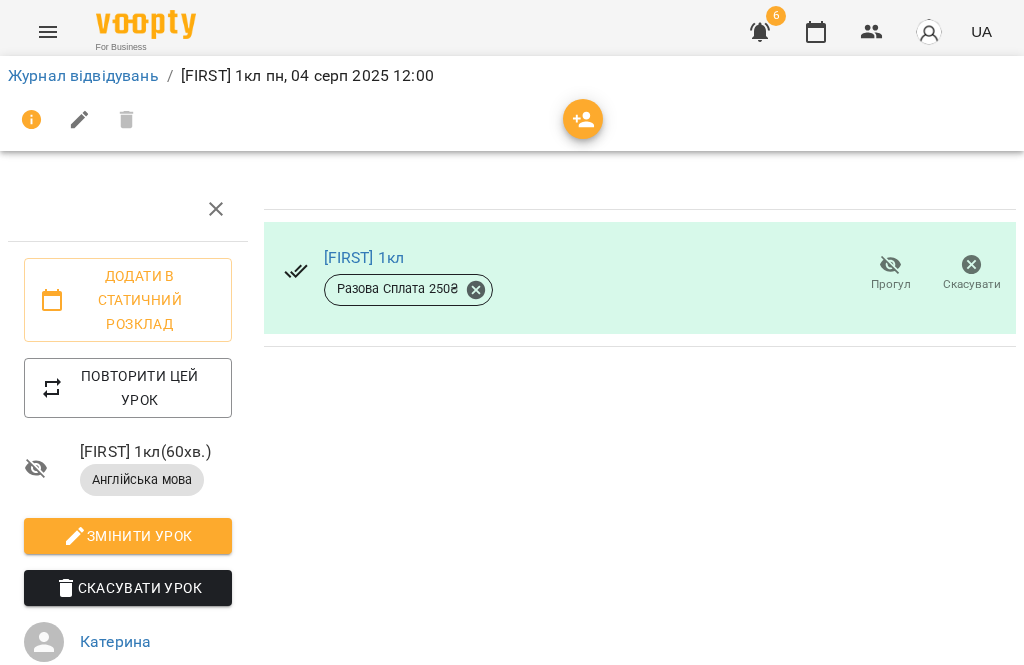 click on "Журнал відвідувань" at bounding box center (83, 75) 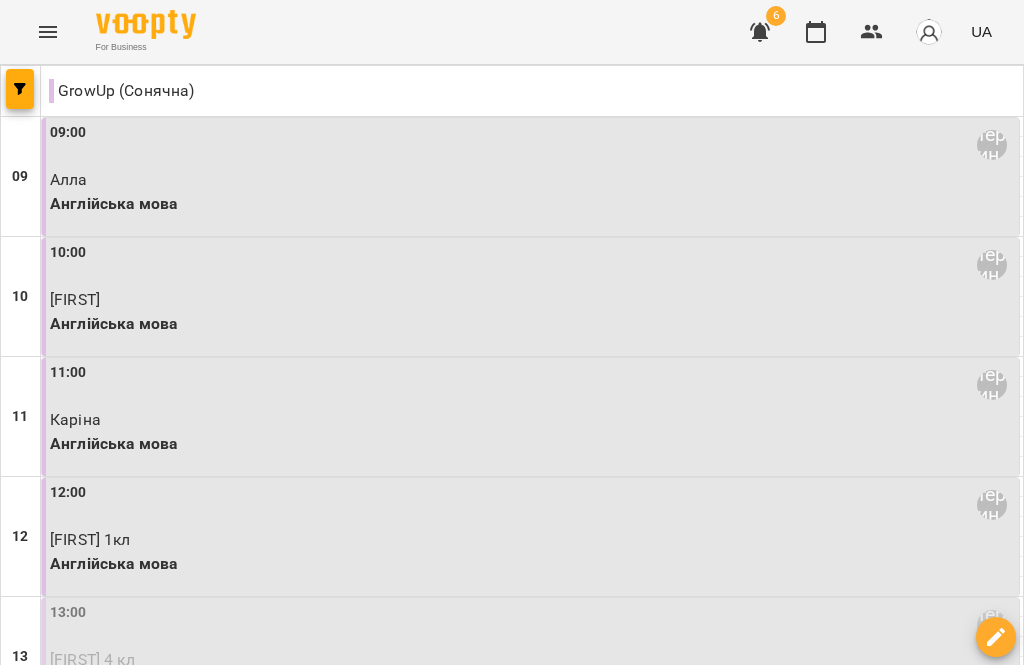 scroll, scrollTop: 329, scrollLeft: 0, axis: vertical 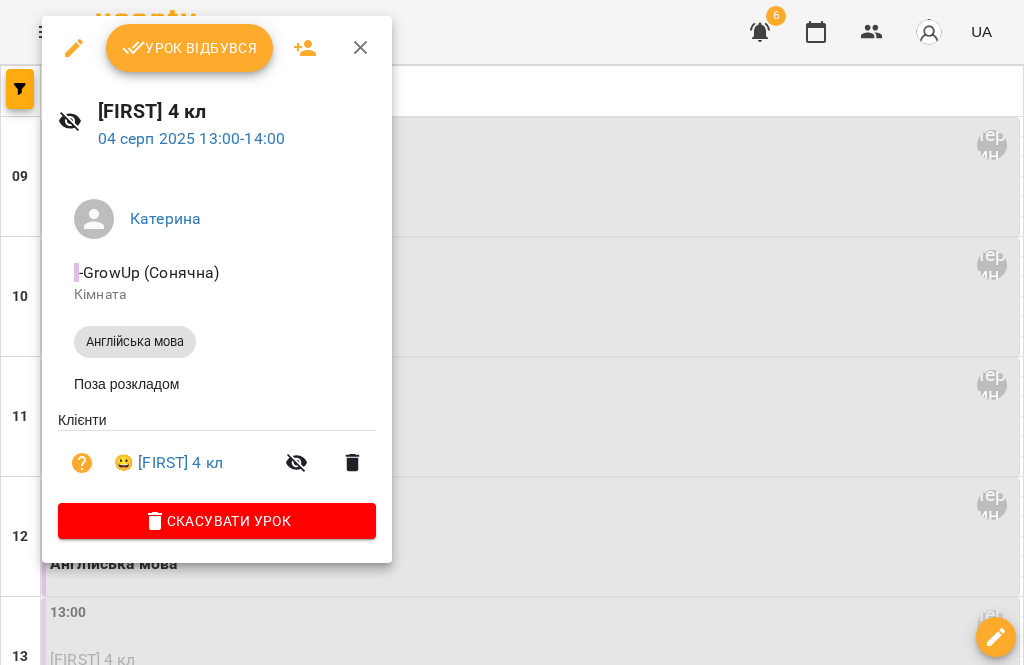 click 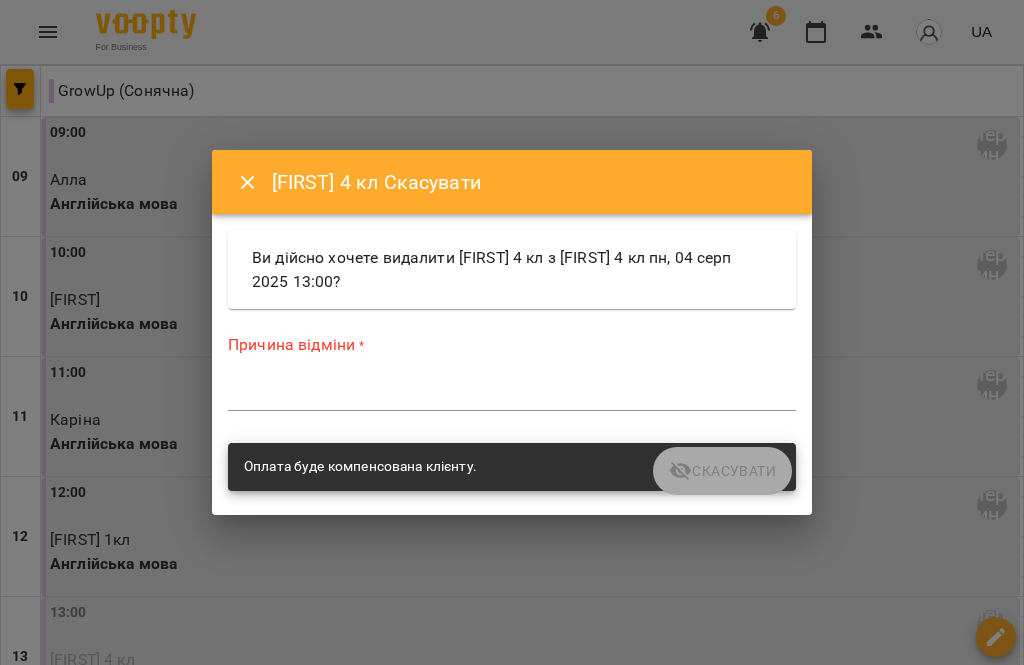 click 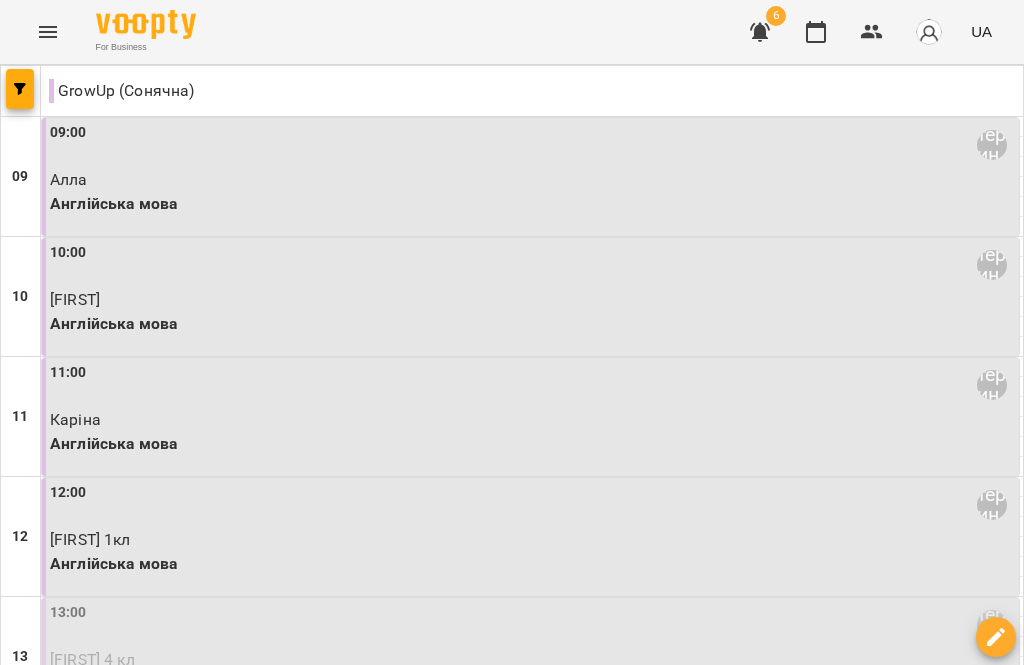 click on "[FIRST] 4 кл" at bounding box center (532, 660) 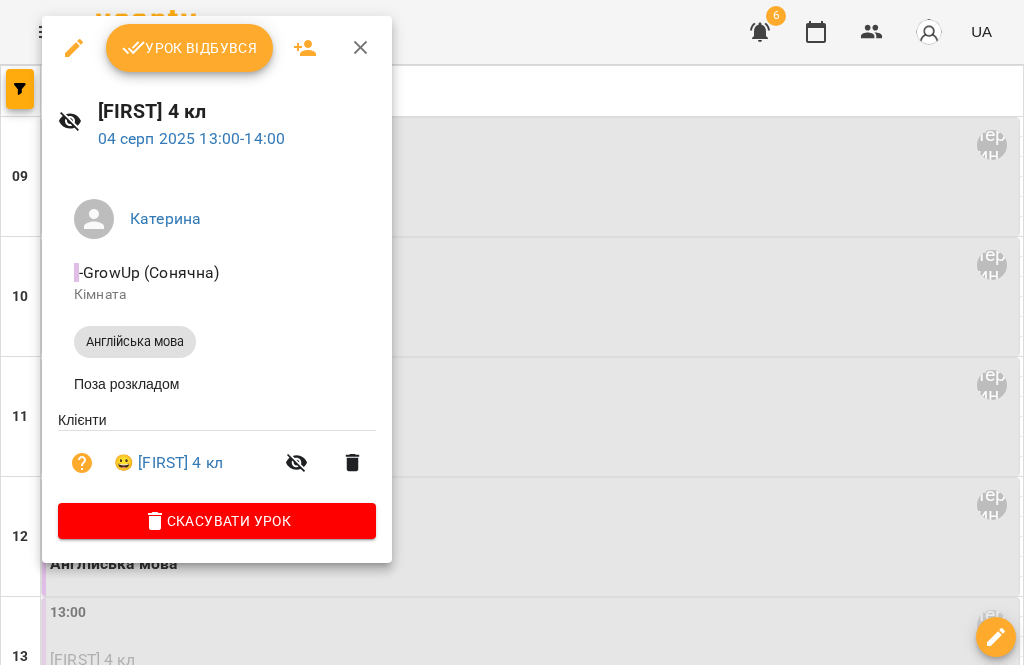 click on "04 серп 2025 13:00  -  14:00" at bounding box center (192, 138) 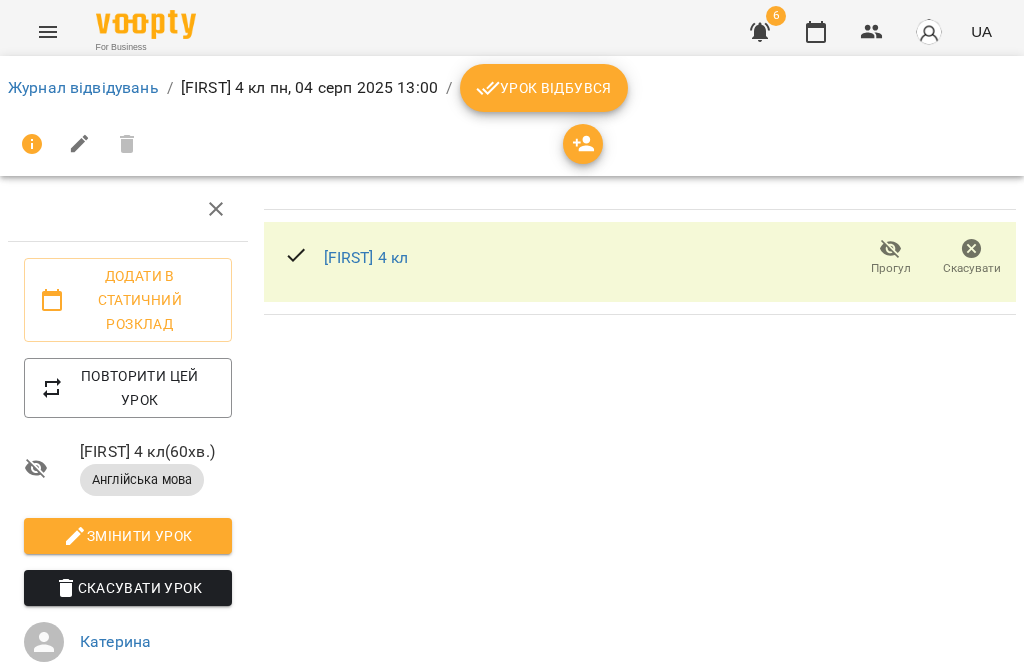 click on "Прогул" at bounding box center [890, 257] 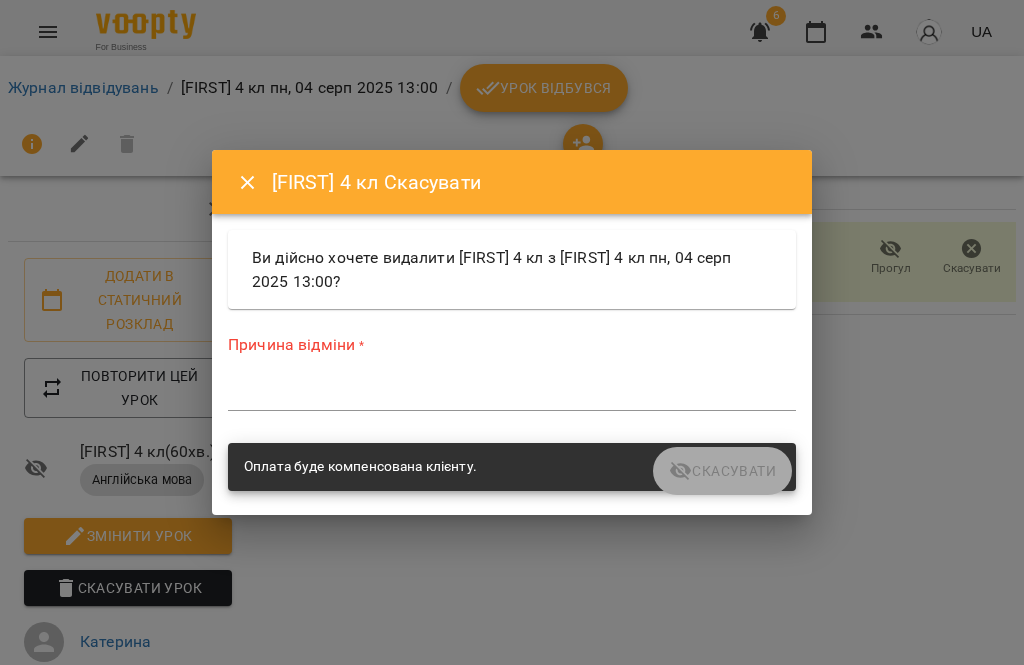 click on "*" at bounding box center [512, 395] 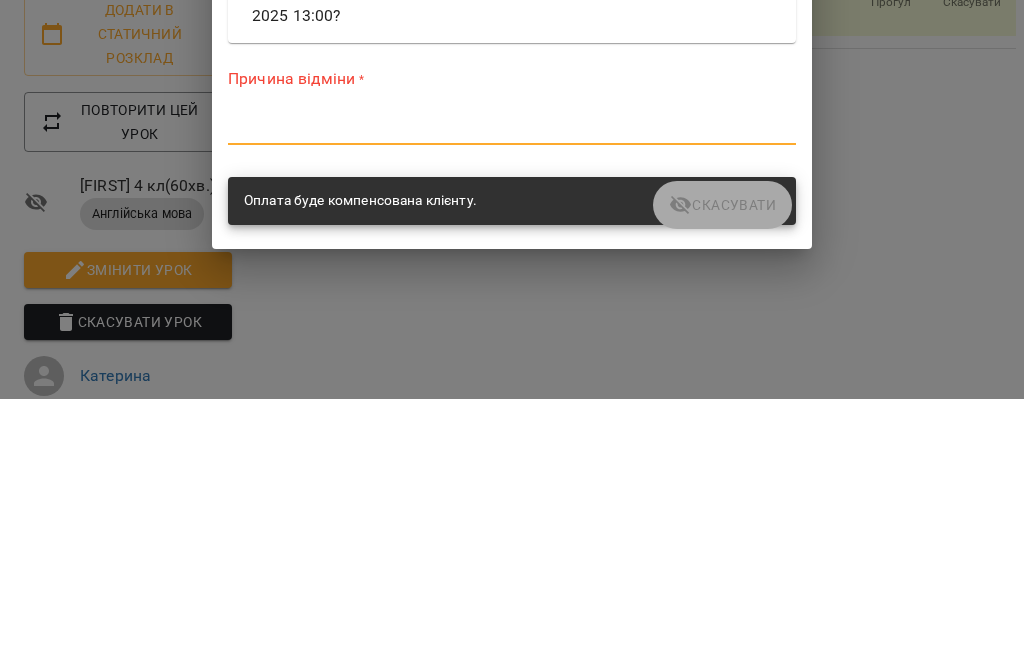type on "*" 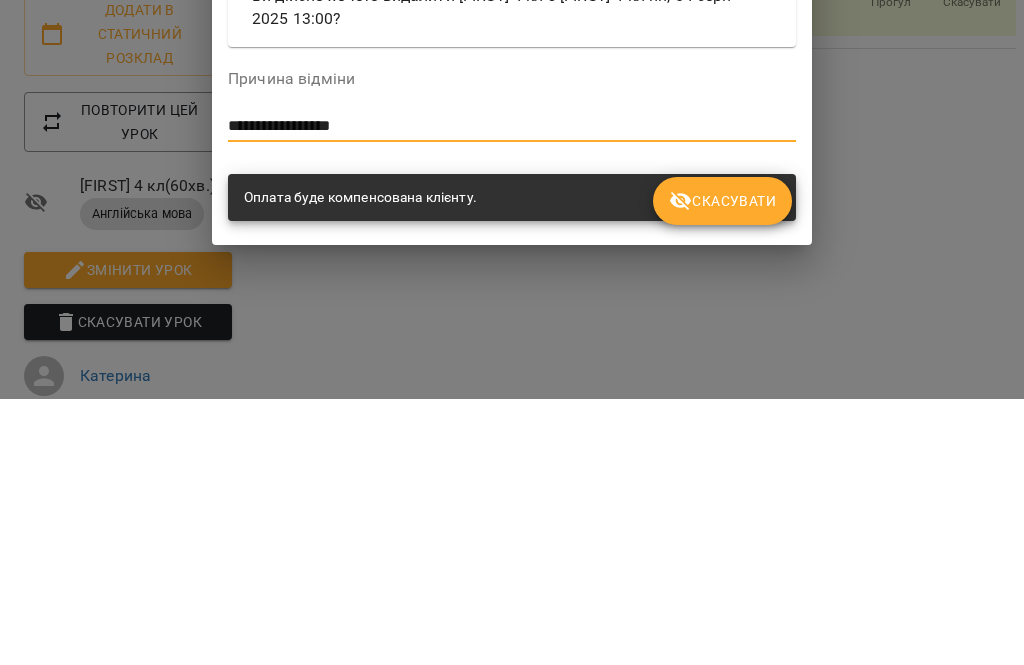 type on "**********" 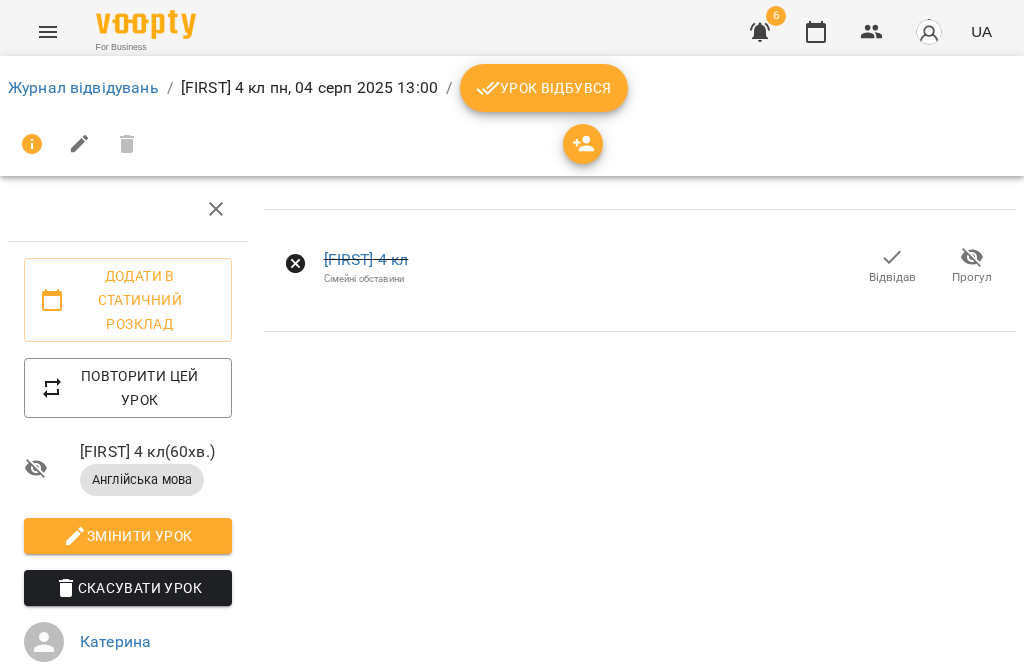 click on "Журнал відвідувань" at bounding box center (83, 87) 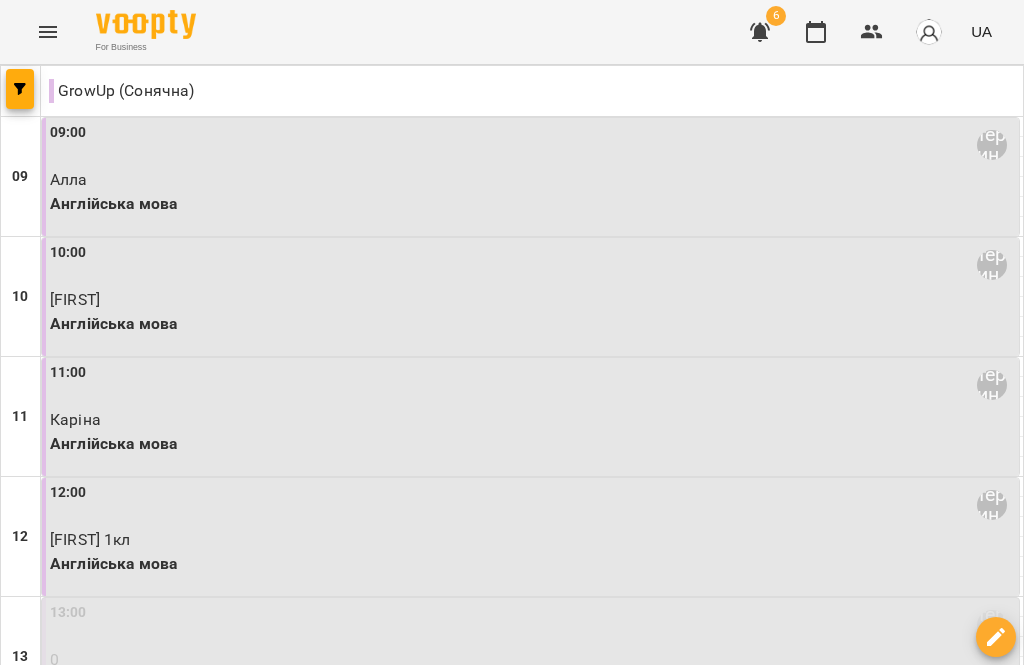 scroll, scrollTop: 541, scrollLeft: 0, axis: vertical 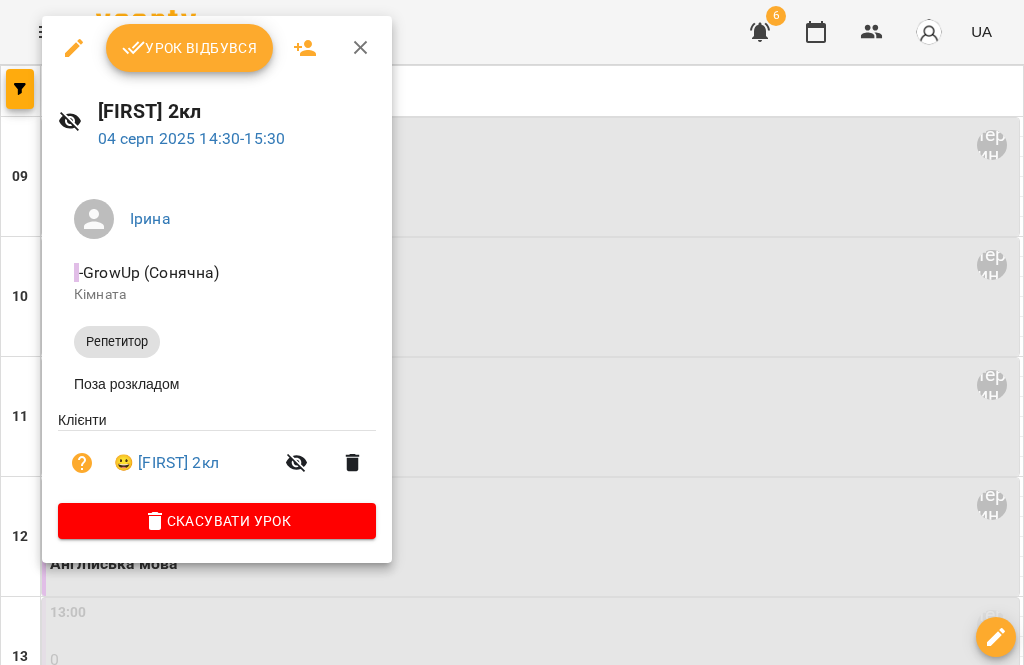 click on "Урок відбувся" at bounding box center [190, 48] 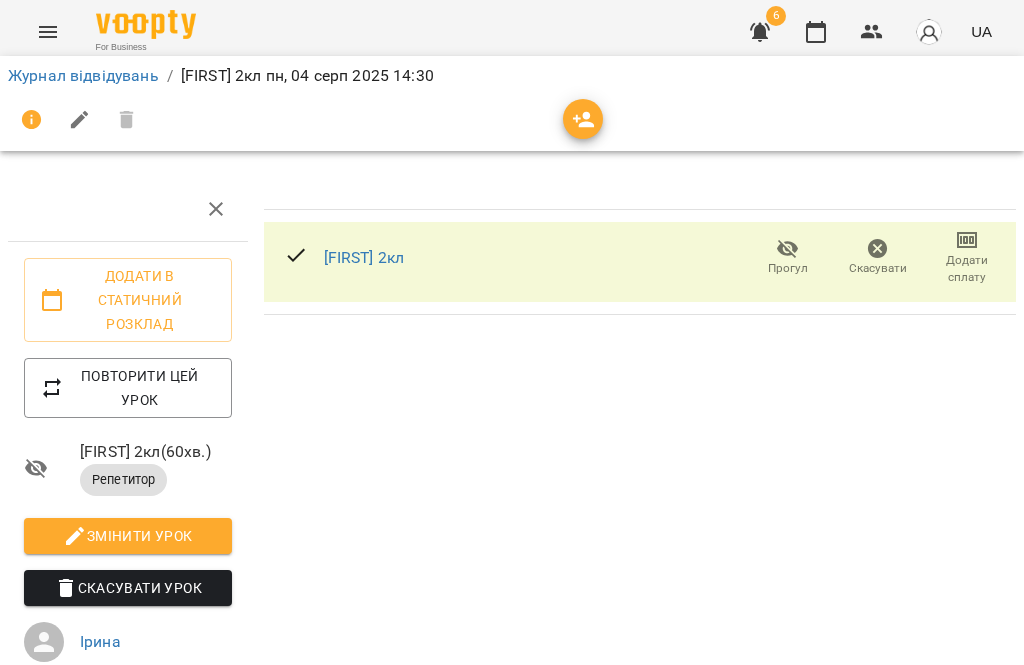 click on "Додати сплату" at bounding box center (967, 256) 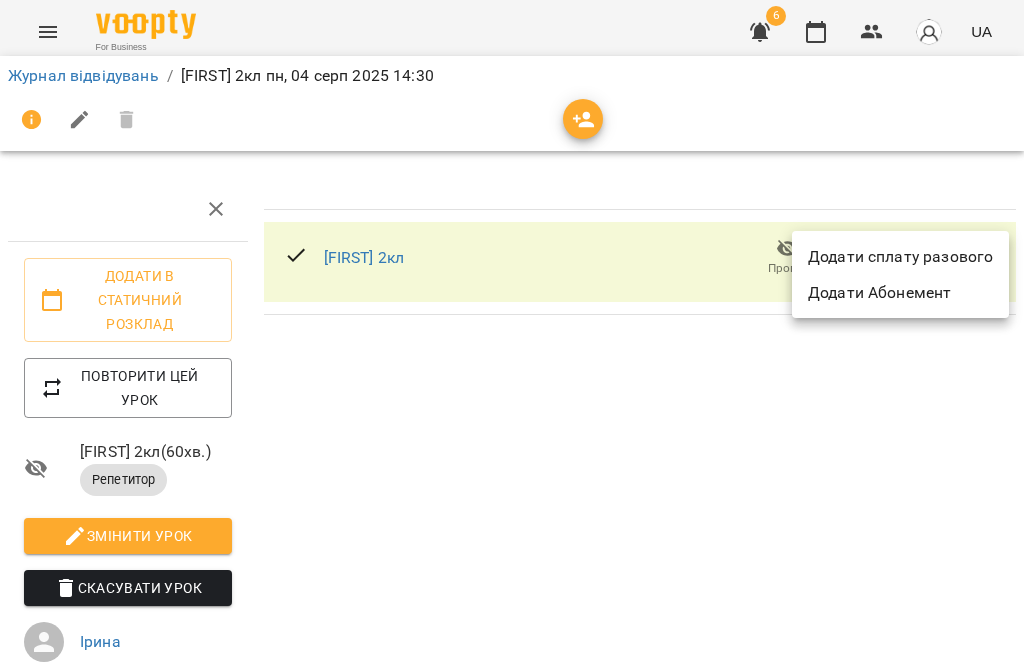 click on "Додати сплату разового" at bounding box center [900, 257] 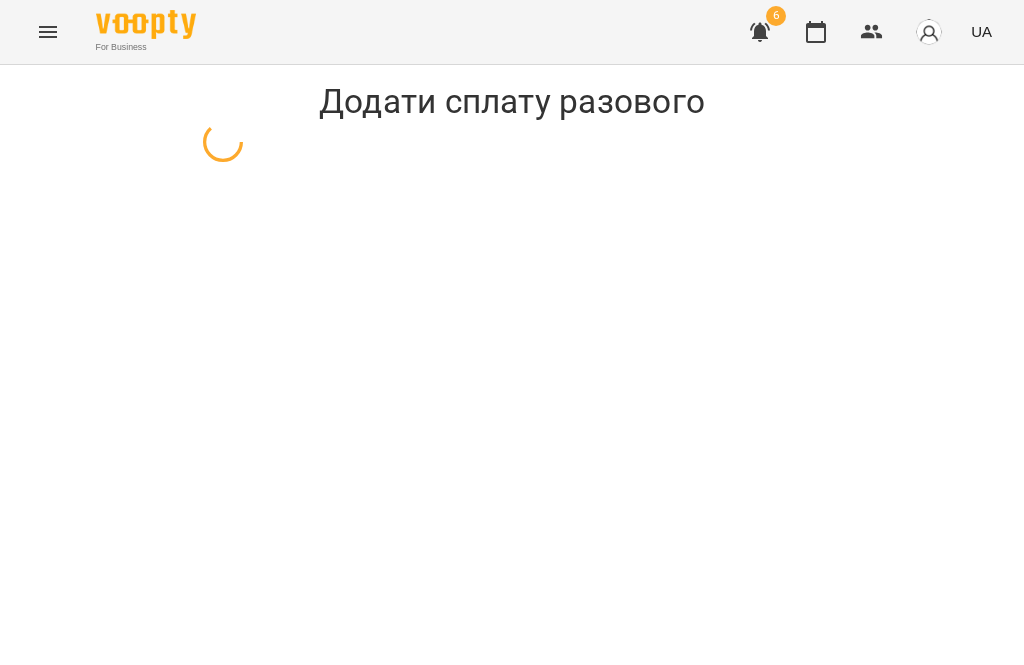 select on "*********" 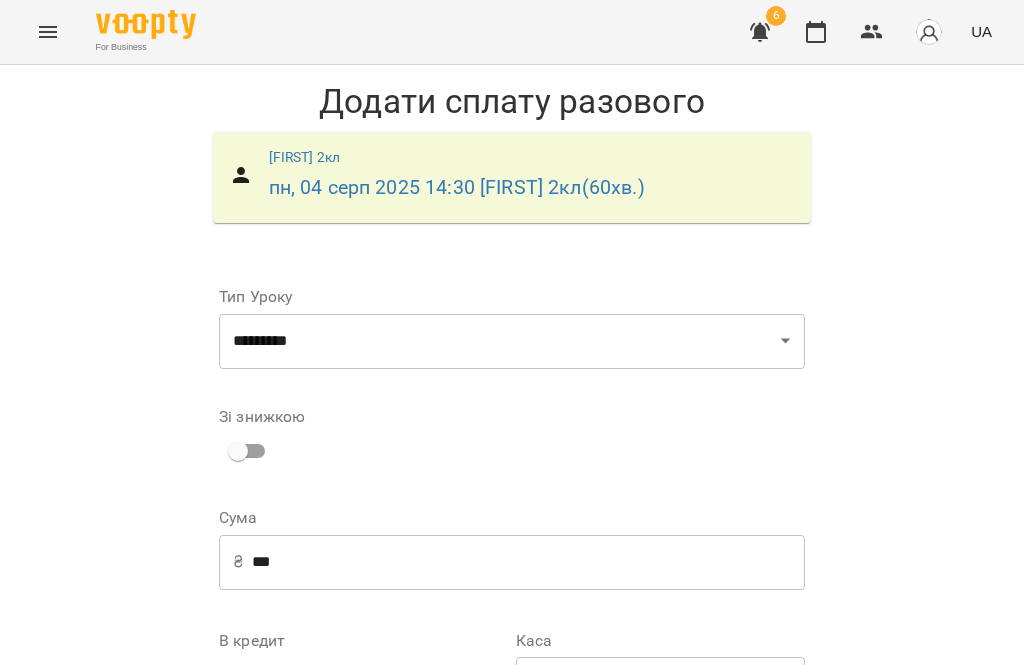 scroll, scrollTop: 179, scrollLeft: 0, axis: vertical 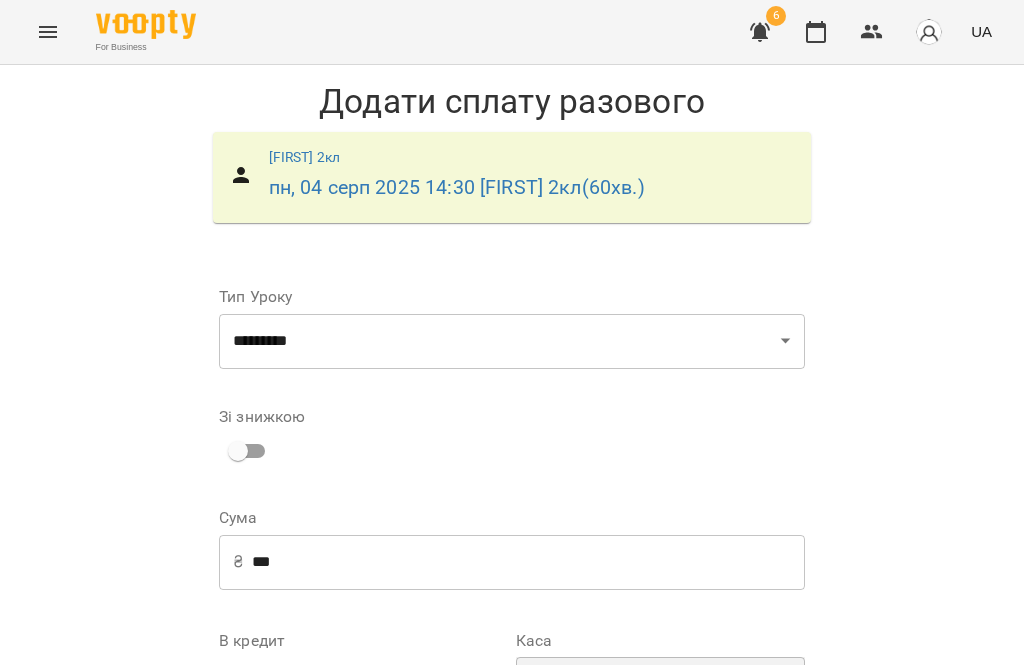 click on "**********" at bounding box center (660, 685) 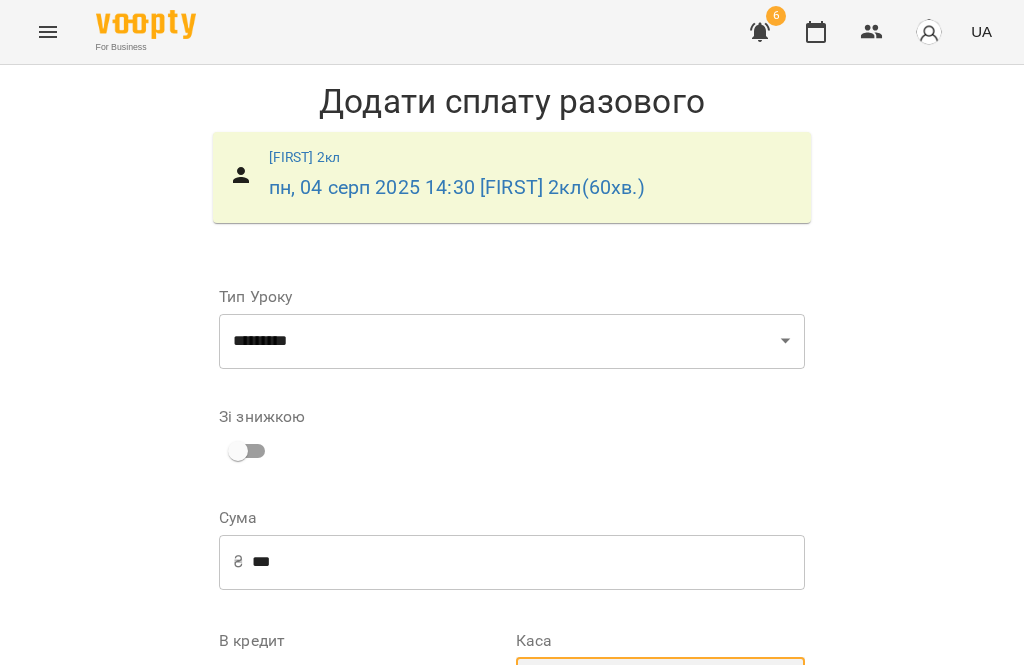 select on "****" 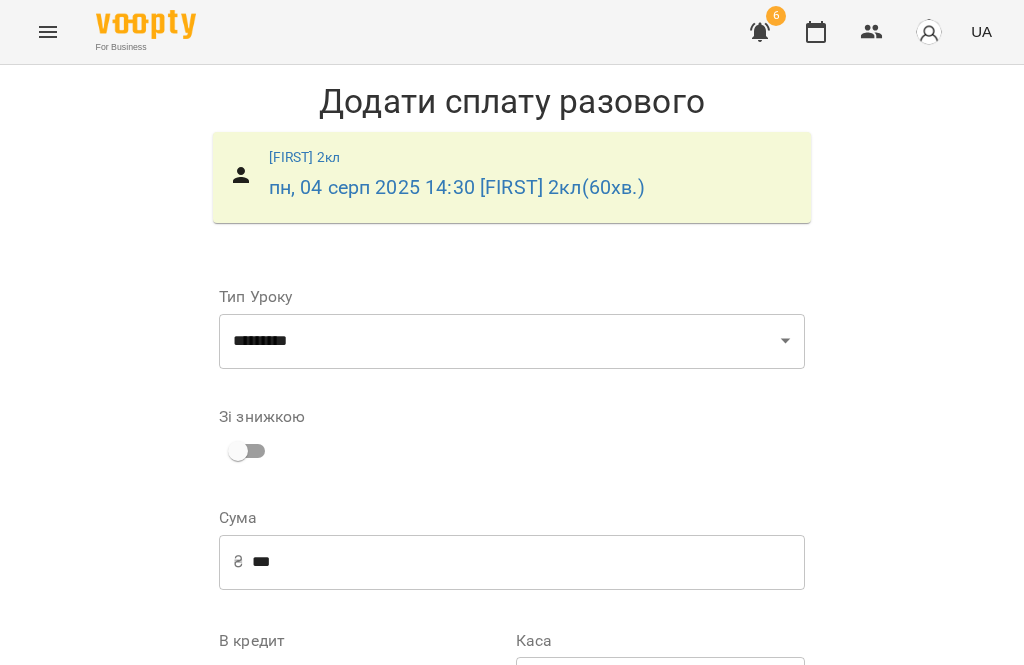 scroll, scrollTop: 259, scrollLeft: 0, axis: vertical 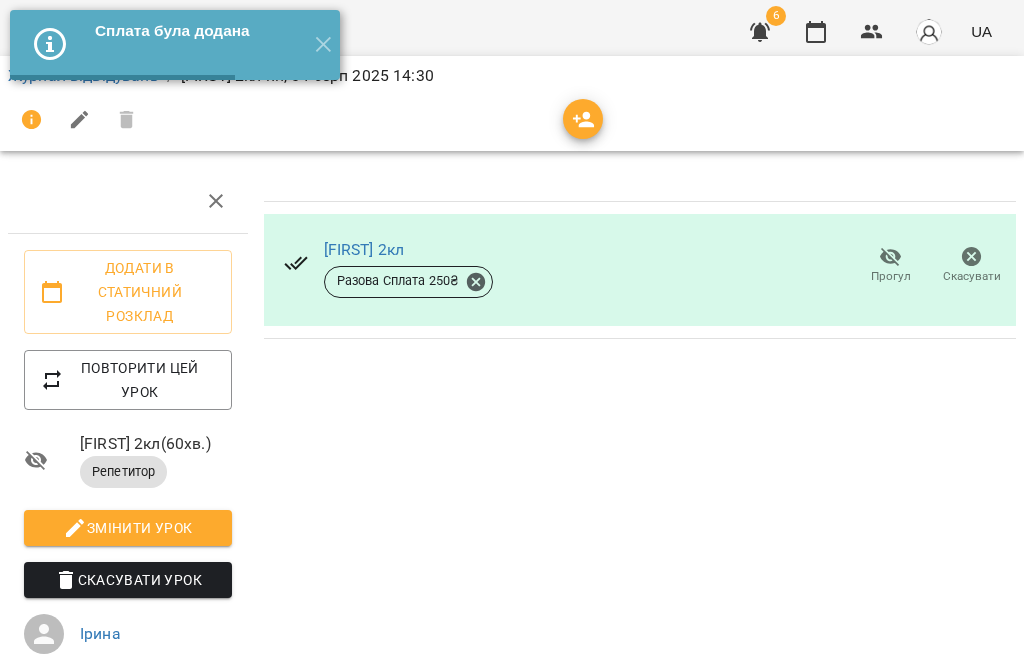click on "✕" at bounding box center (323, 45) 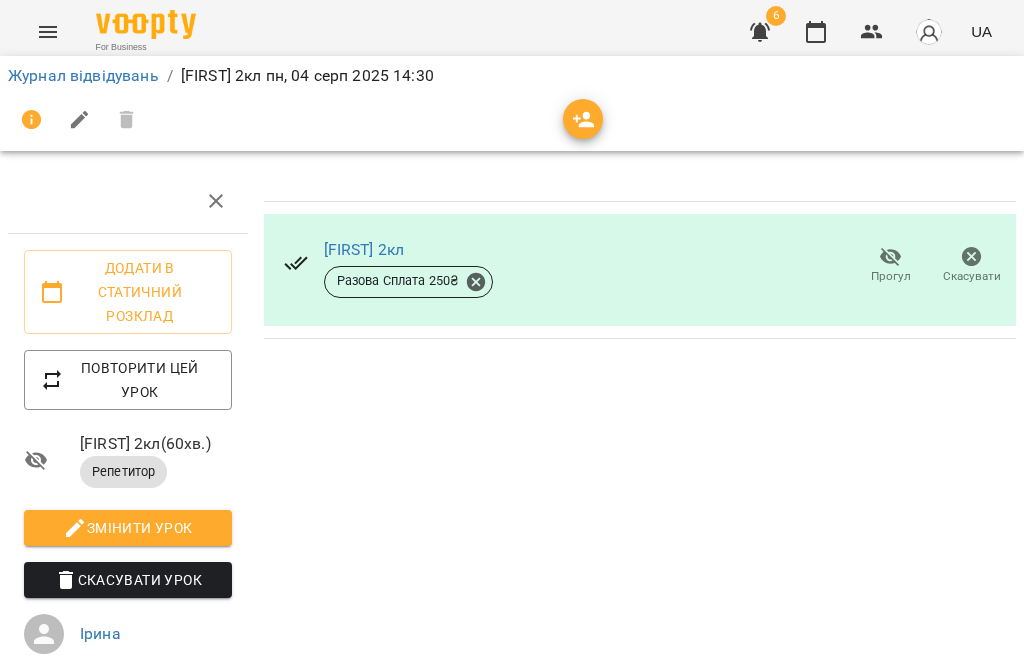 click on "Журнал відвідувань" at bounding box center [83, 75] 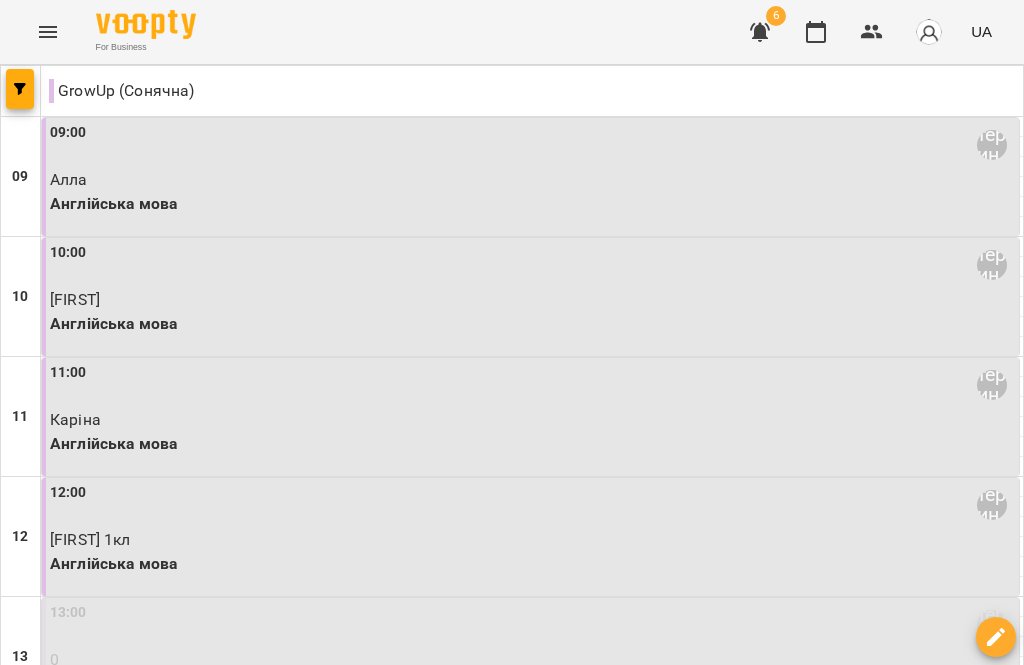 scroll, scrollTop: 609, scrollLeft: 0, axis: vertical 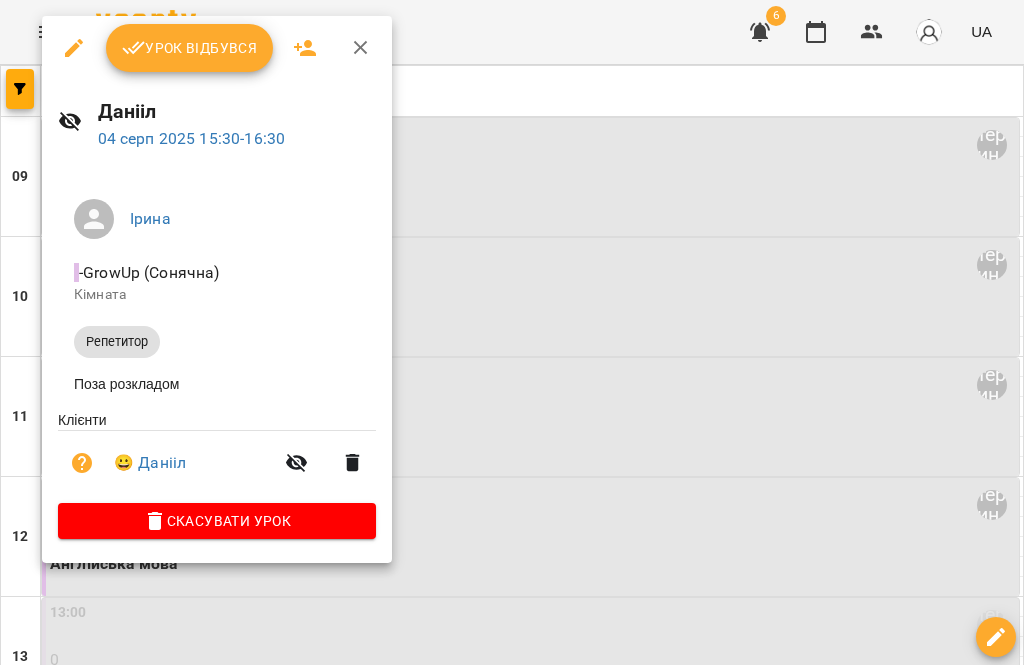click on "Урок відбувся" at bounding box center [190, 48] 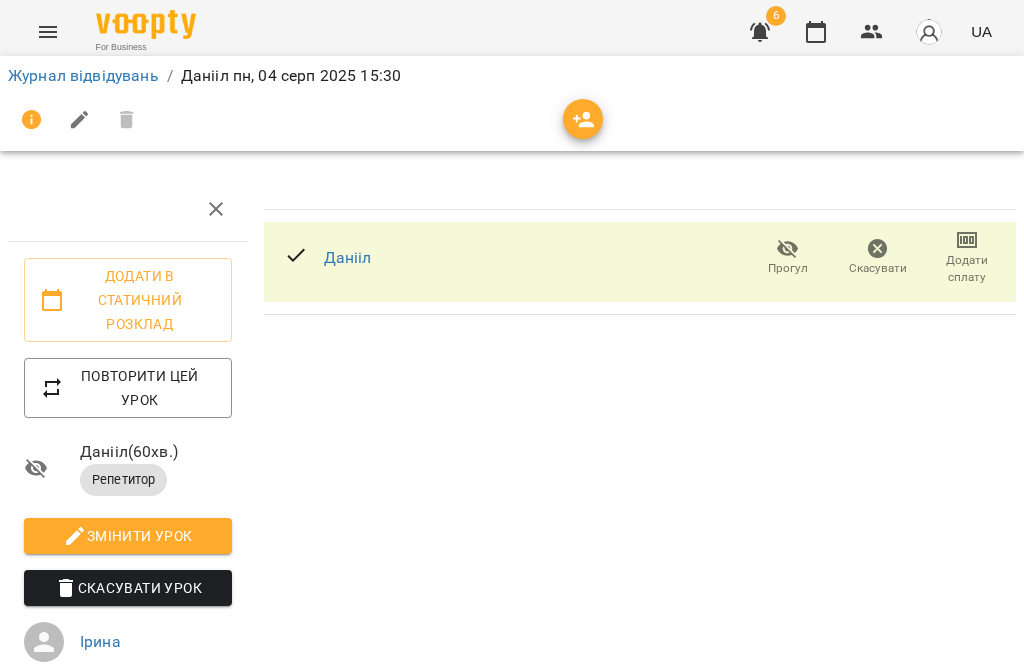 click on "Додати сплату" at bounding box center (967, 258) 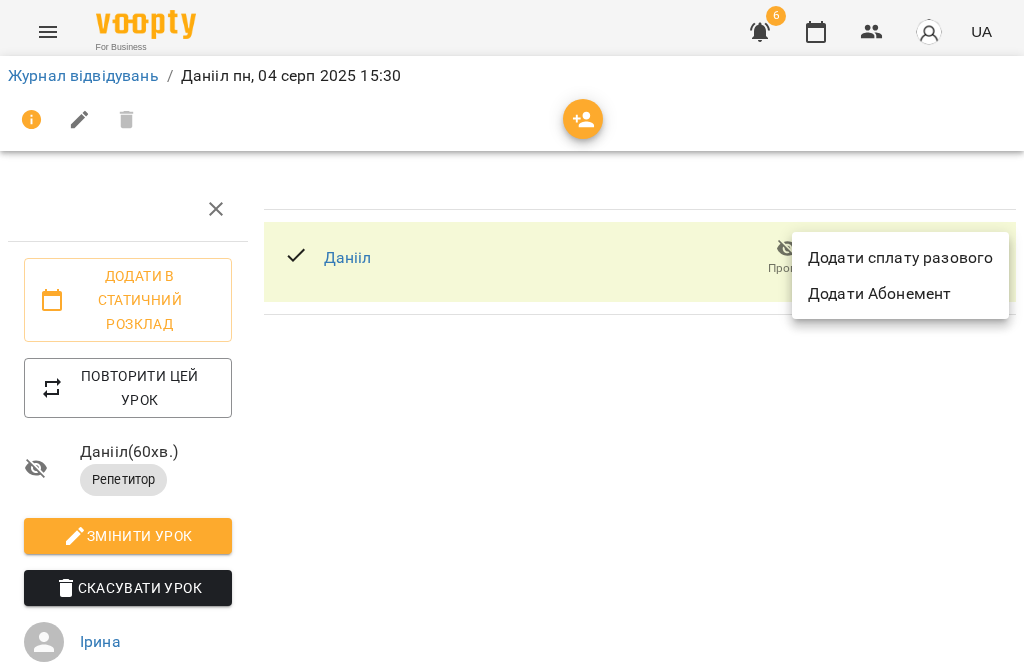 click on "Додати сплату разового" at bounding box center [900, 258] 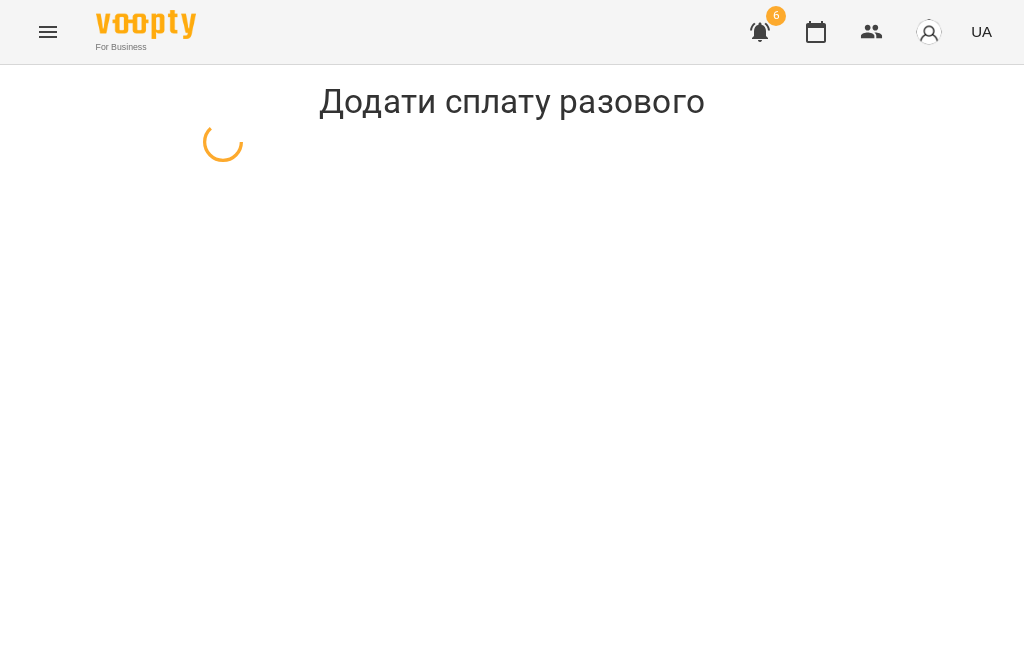 select on "*********" 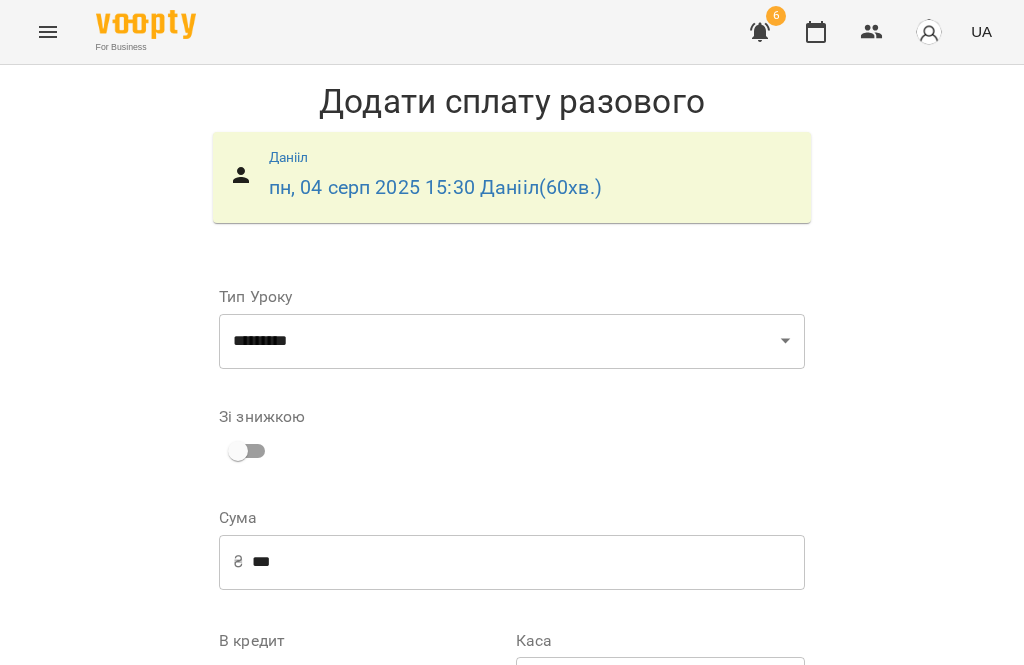 scroll, scrollTop: 241, scrollLeft: 0, axis: vertical 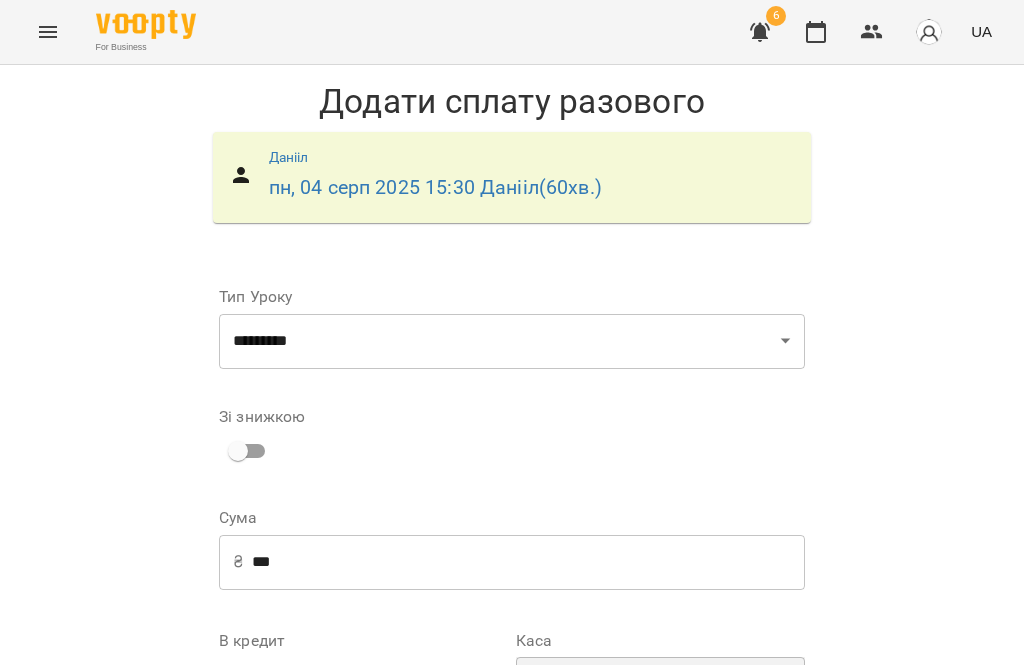click on "**********" at bounding box center [660, 685] 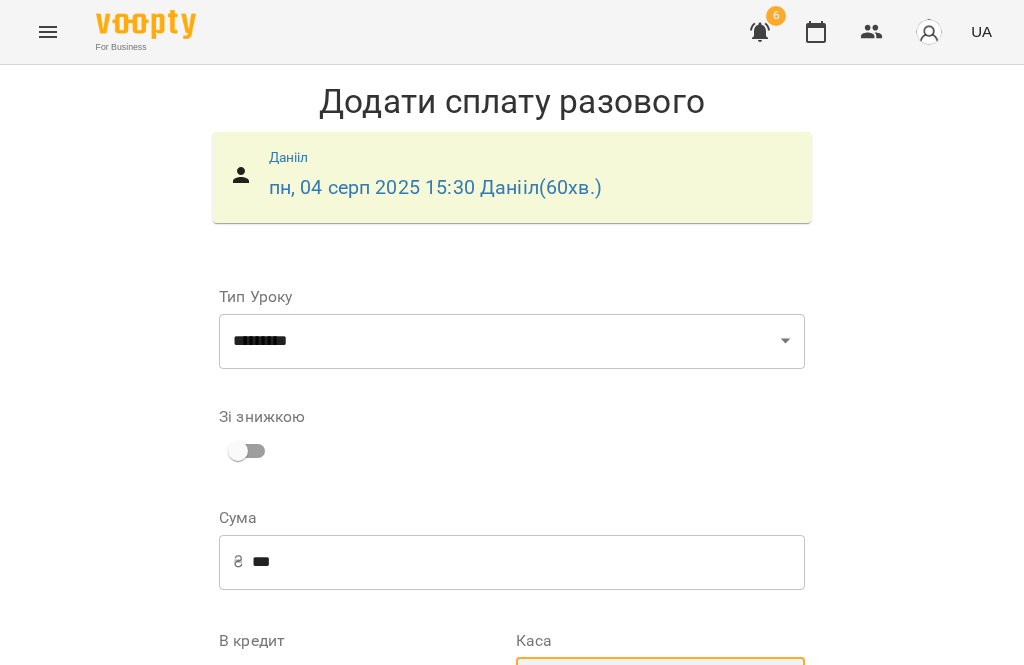 select on "****" 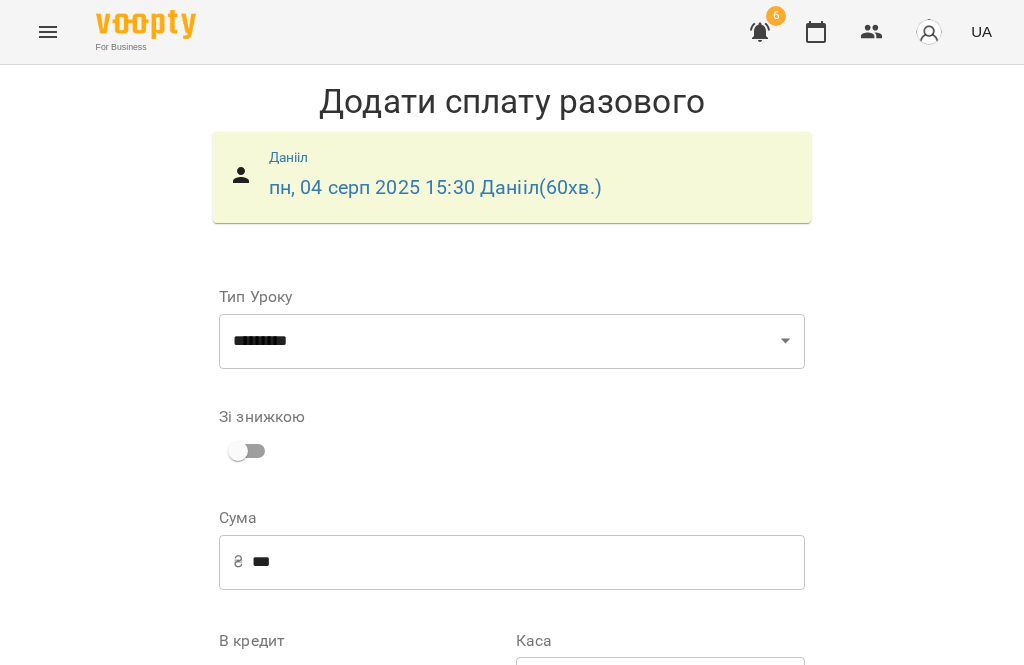 click on "Додати сплату разового" at bounding box center [678, 877] 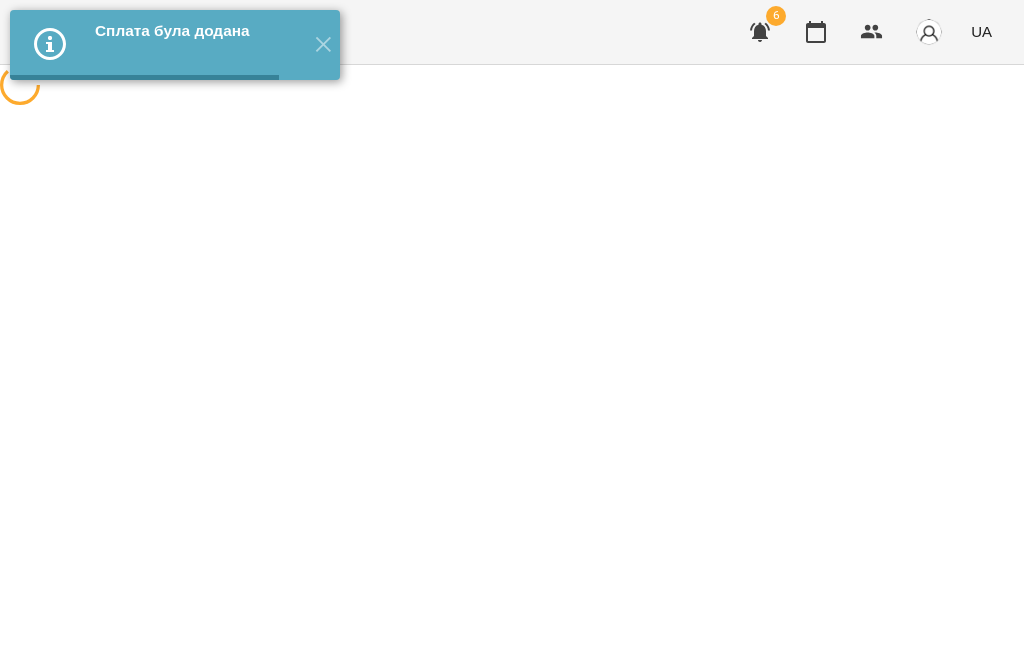 scroll, scrollTop: 0, scrollLeft: 0, axis: both 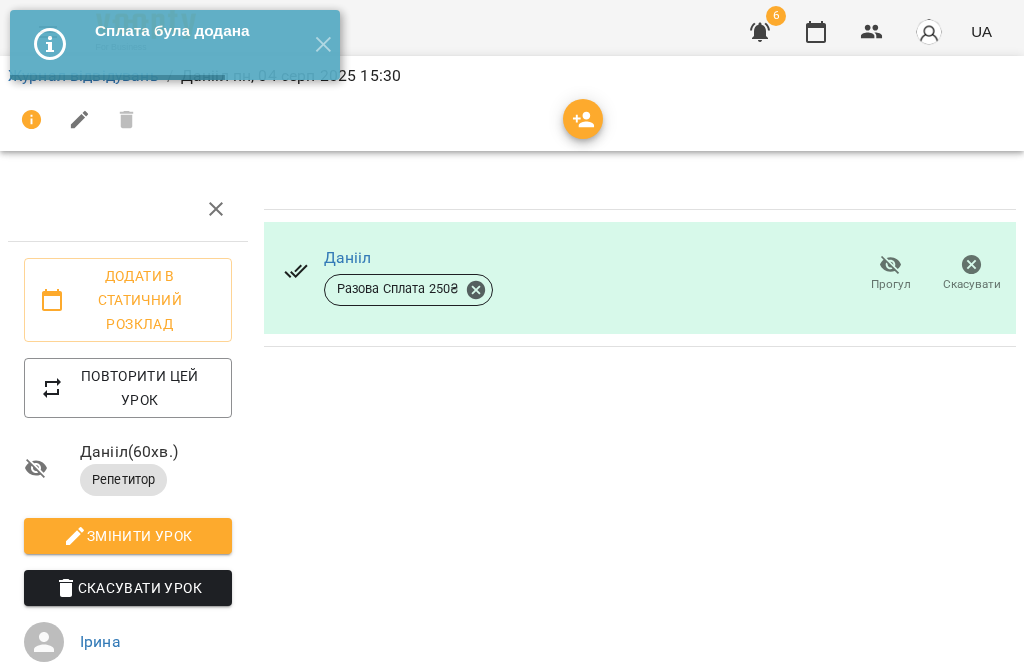 click on "✕" at bounding box center [323, 45] 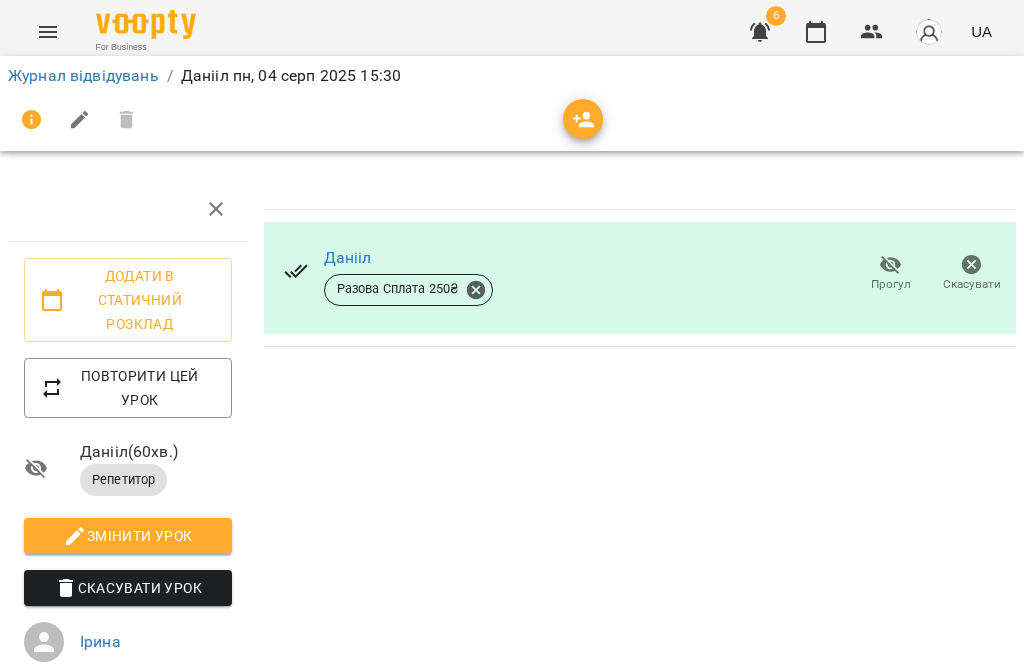 click on "Журнал відвідувань" at bounding box center (83, 75) 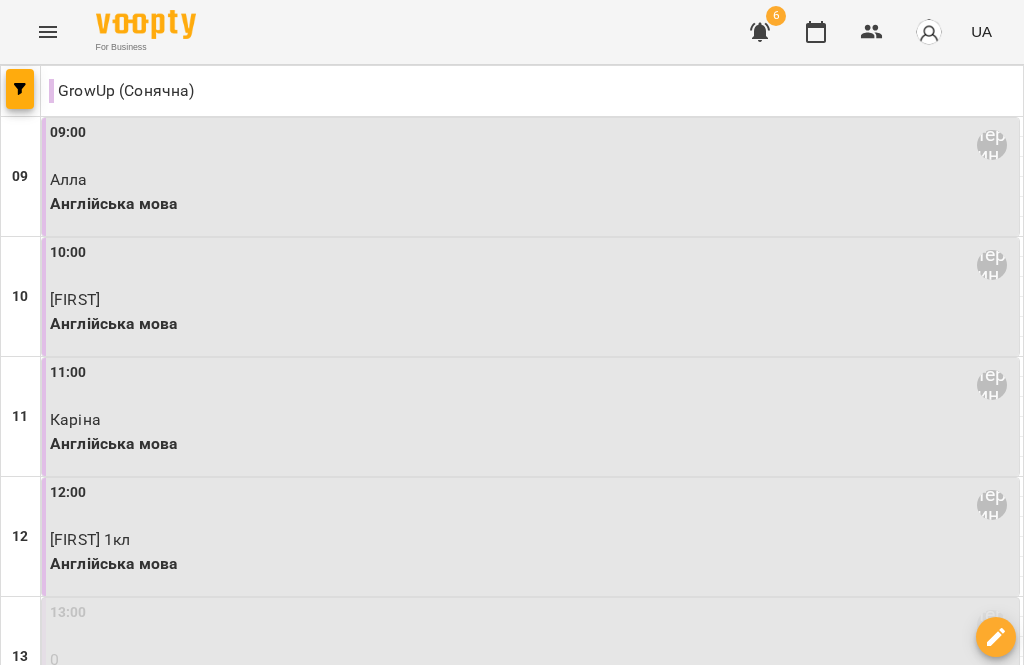 scroll, scrollTop: 859, scrollLeft: 0, axis: vertical 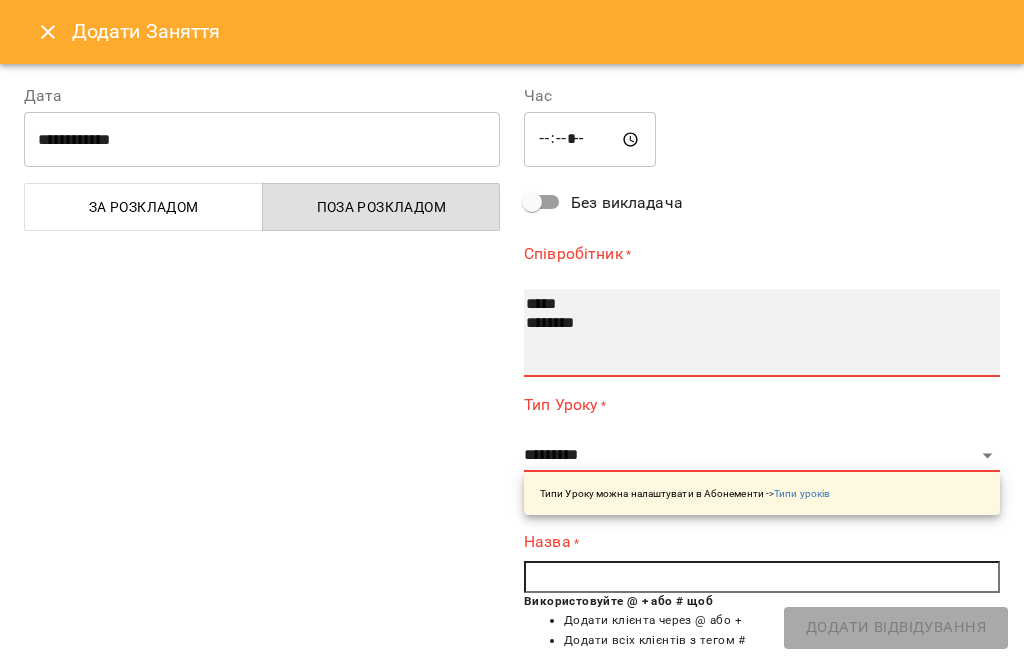 click on "***** ********" at bounding box center [762, 333] 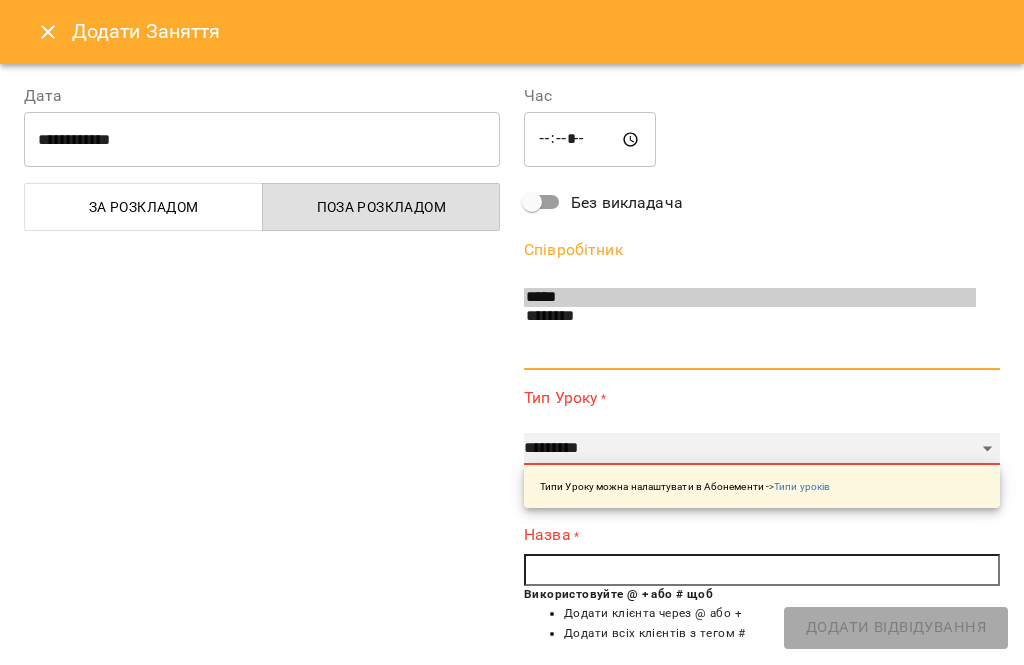 click on "**********" at bounding box center [762, 449] 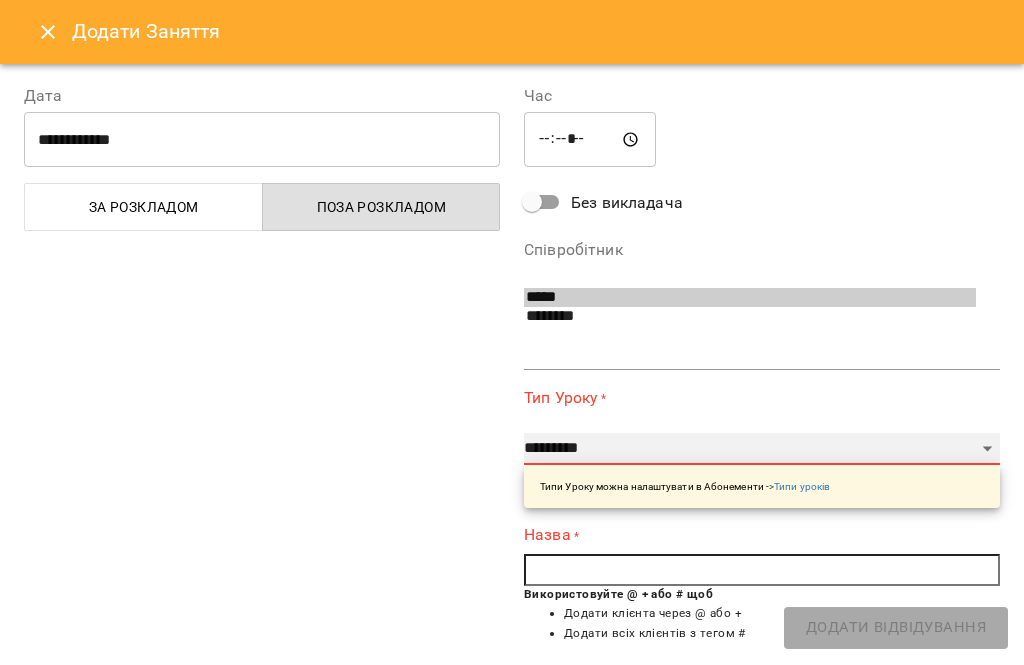 select on "**********" 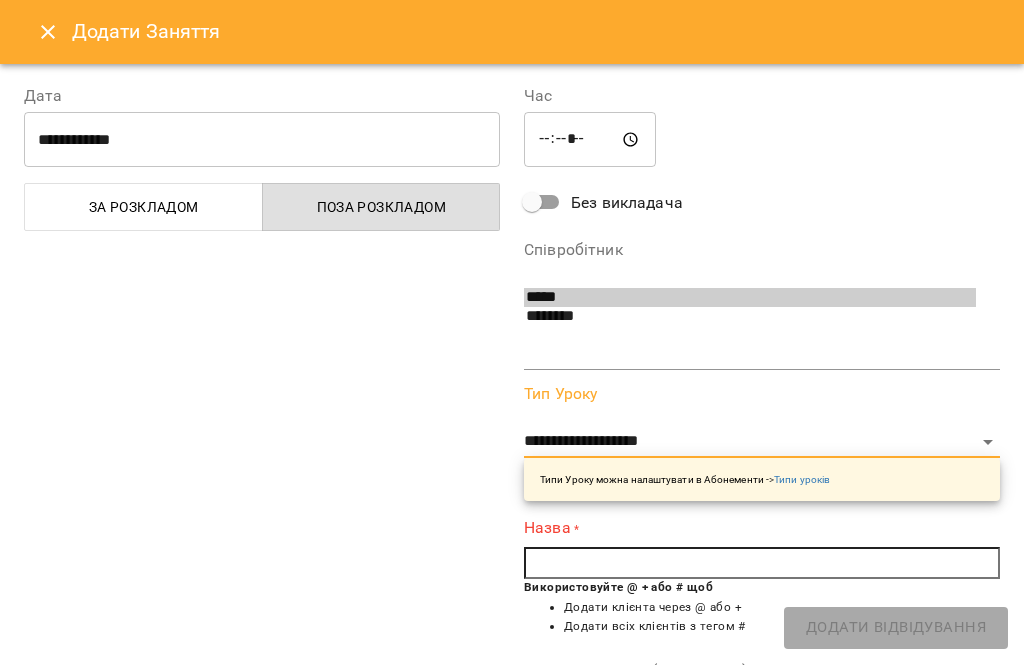 click at bounding box center [762, 563] 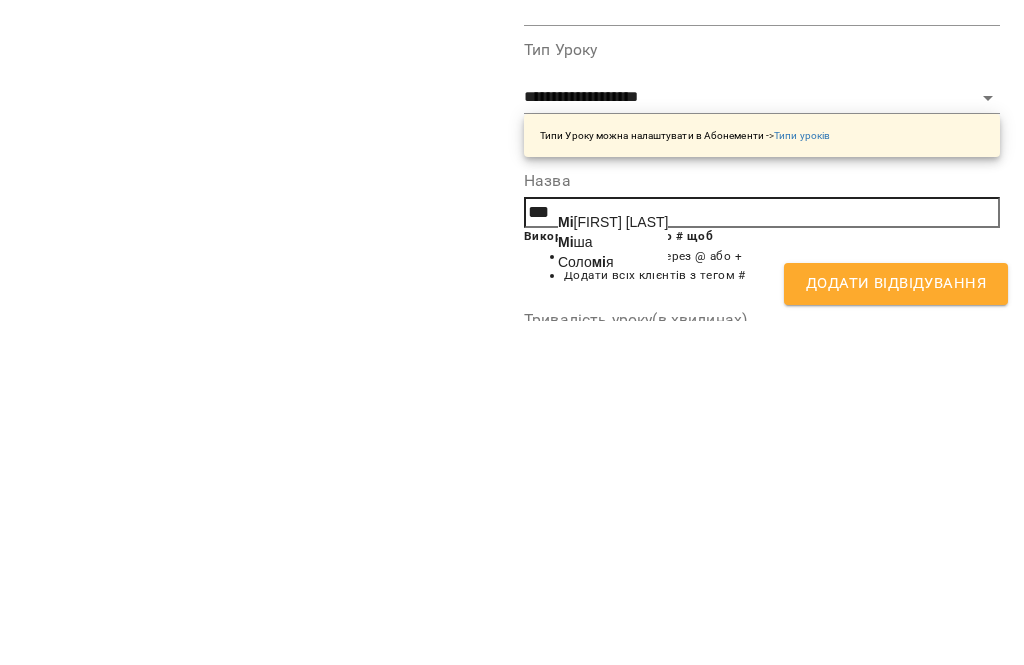 click on "[FIRST] [LAST]" at bounding box center (613, 566) 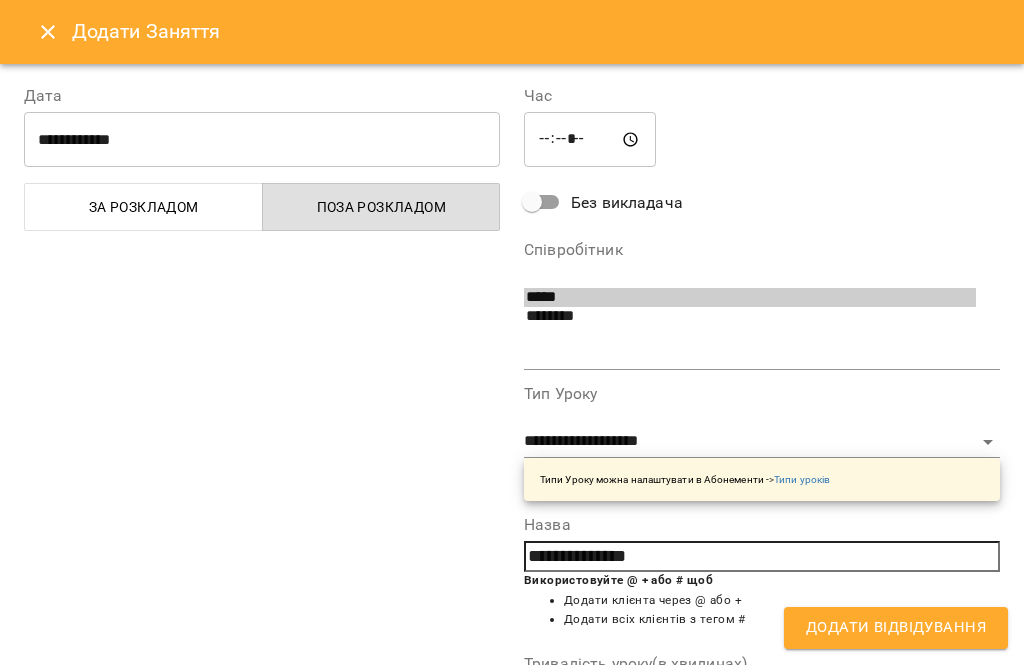 click on "Додати Відвідування" at bounding box center (896, 628) 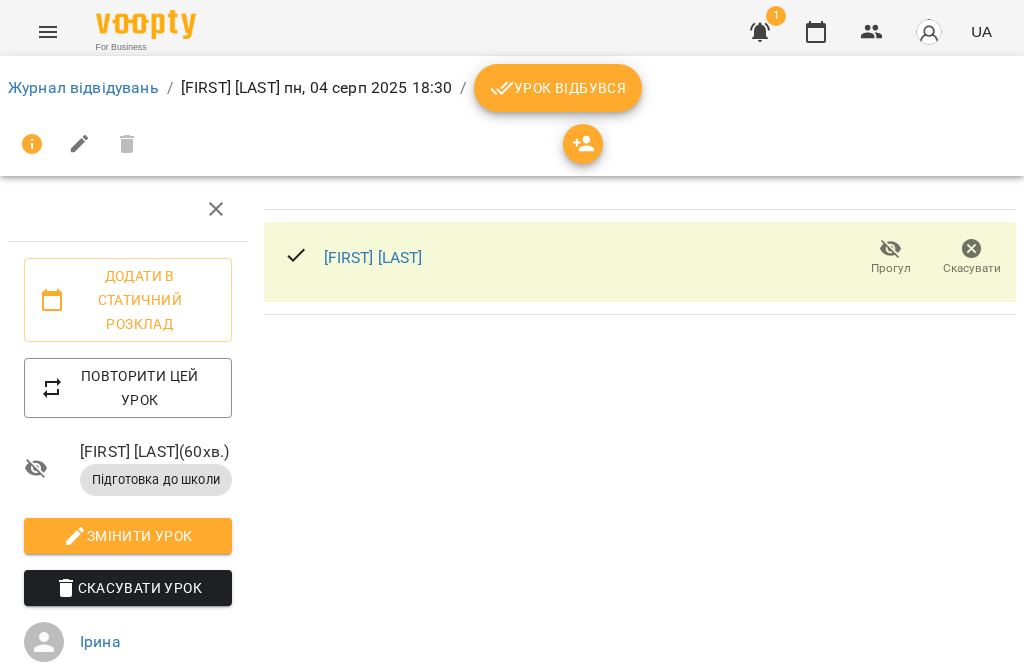 click on "Урок відбувся" at bounding box center (558, 88) 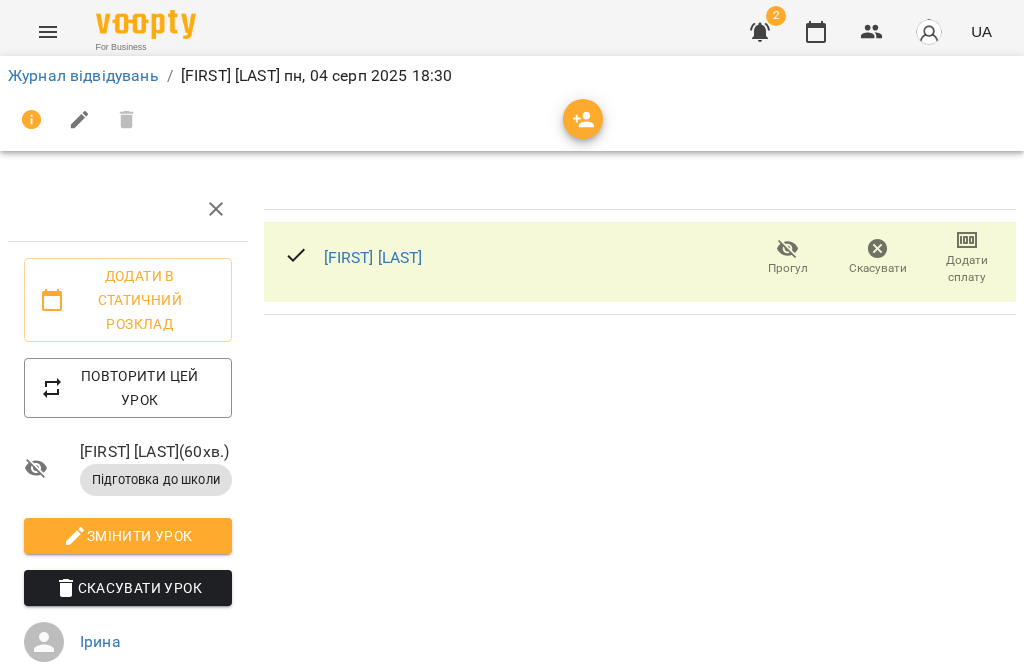 scroll, scrollTop: 0, scrollLeft: 0, axis: both 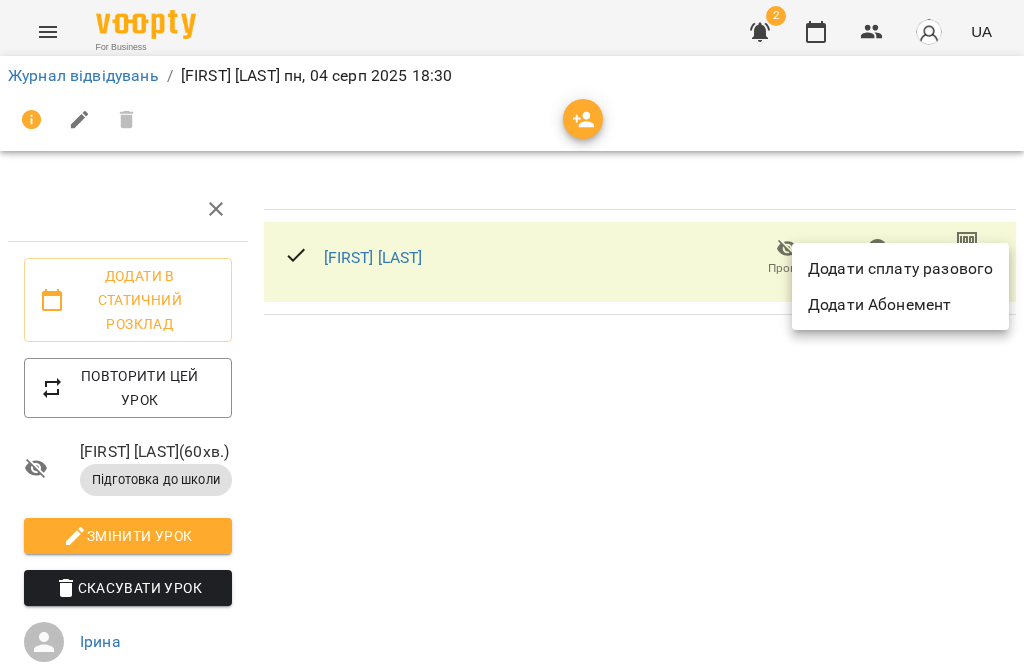 click on "Додати сплату разового" at bounding box center [900, 269] 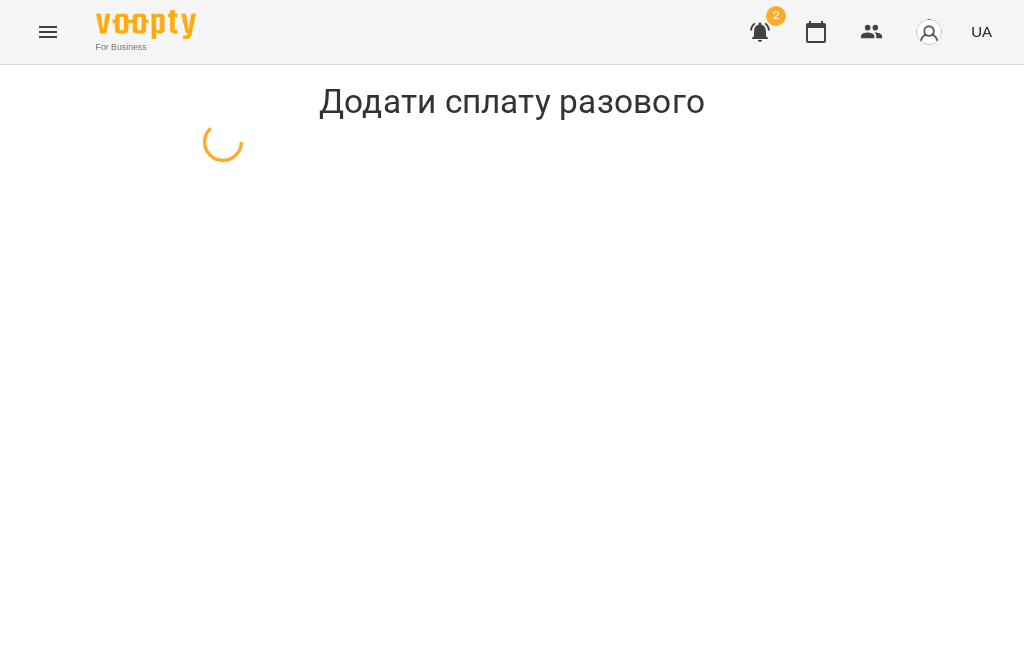 select on "**********" 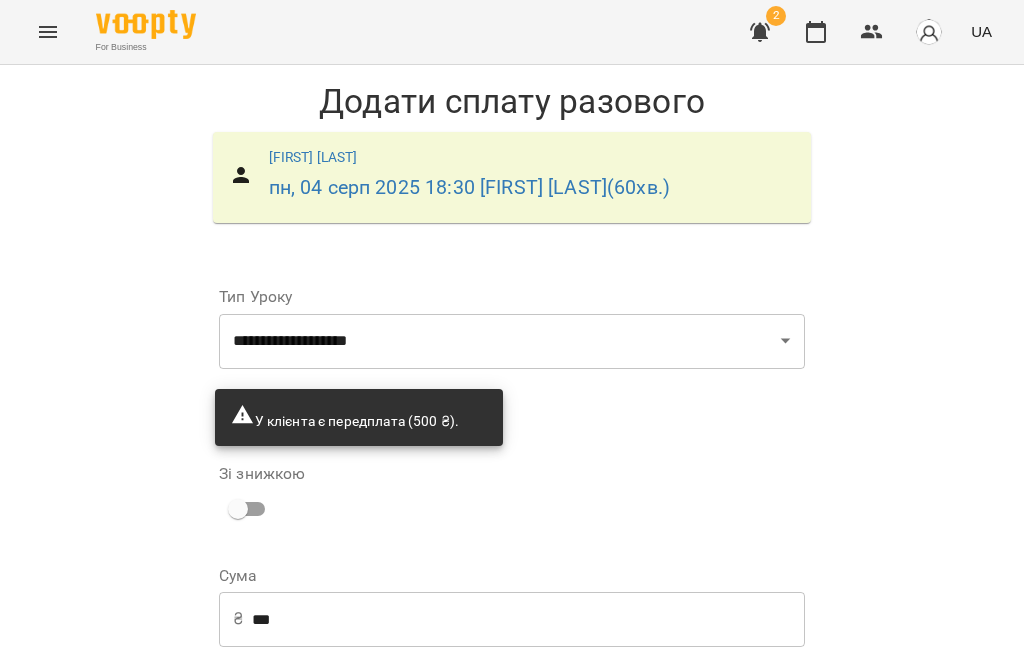 scroll, scrollTop: 130, scrollLeft: 0, axis: vertical 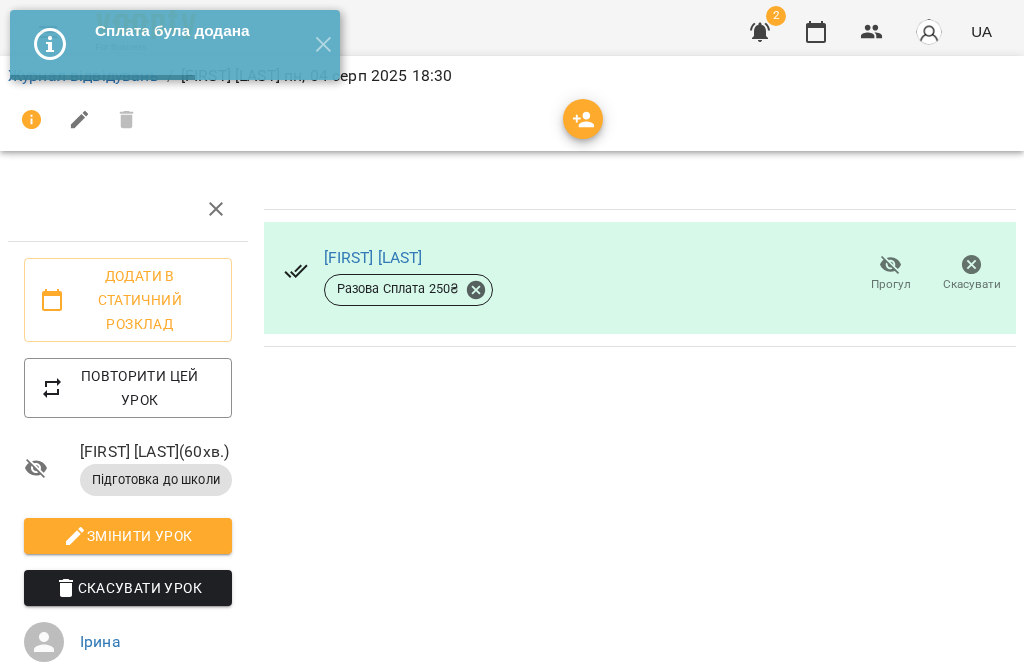 click on "✕" at bounding box center (323, 45) 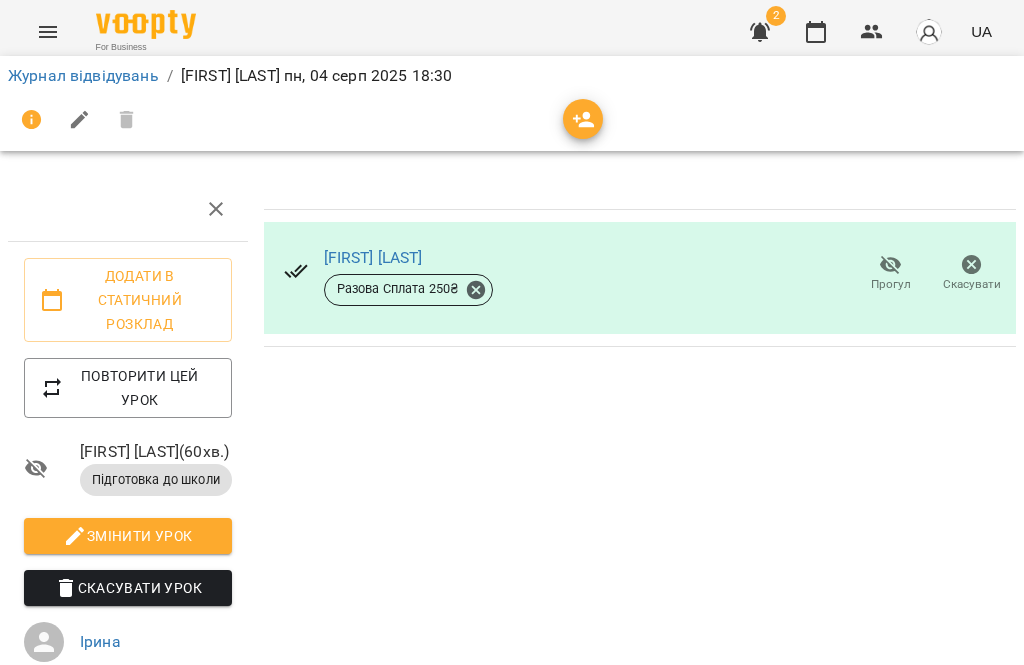 click on "Журнал відвідувань" at bounding box center (83, 75) 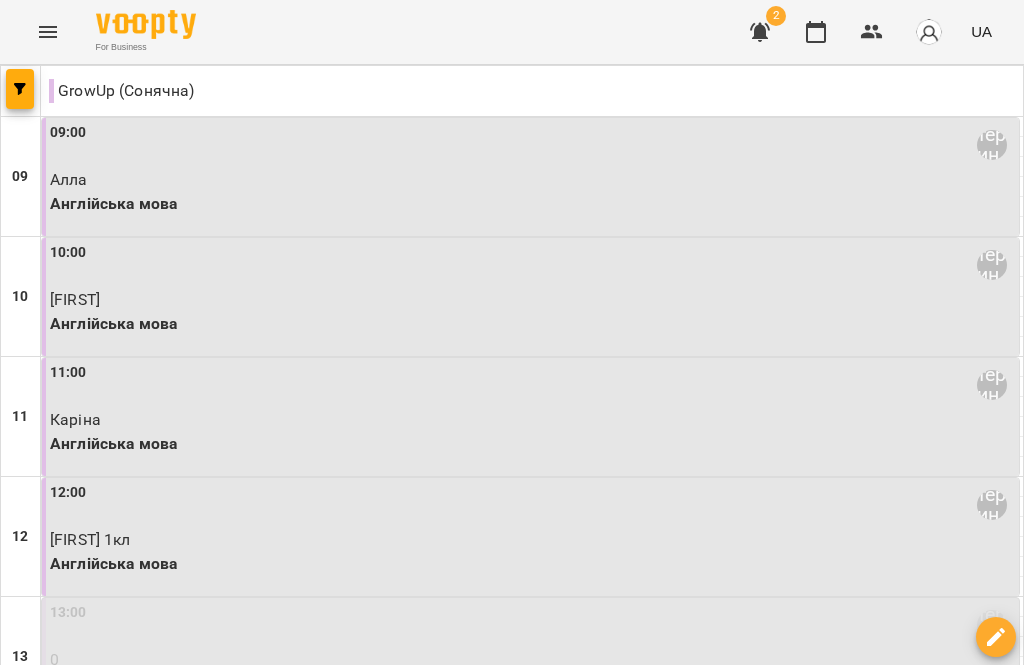 scroll, scrollTop: 906, scrollLeft: 0, axis: vertical 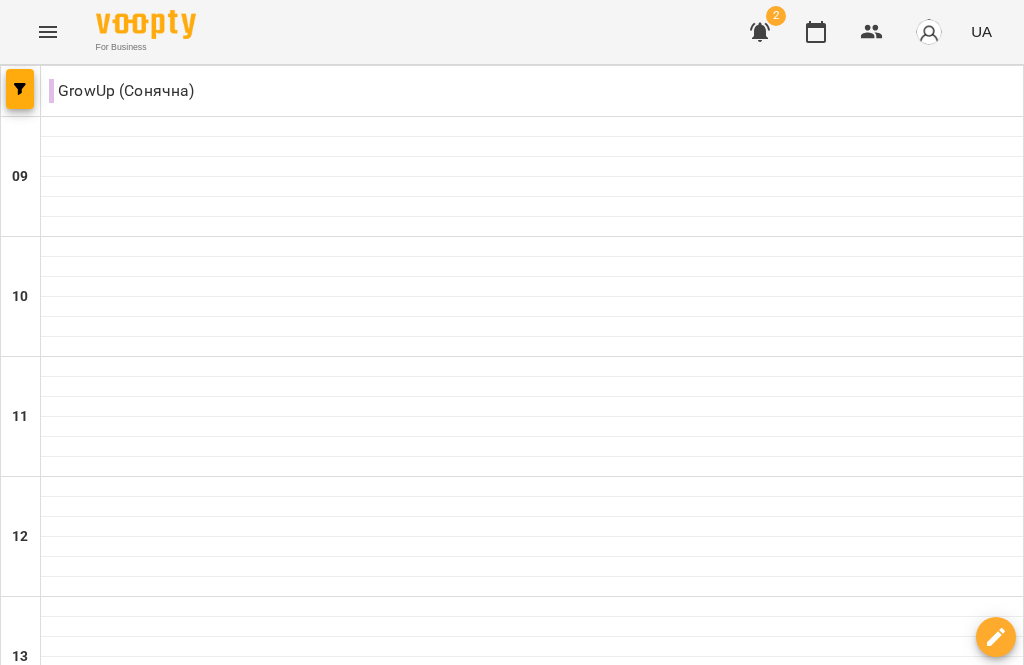 click 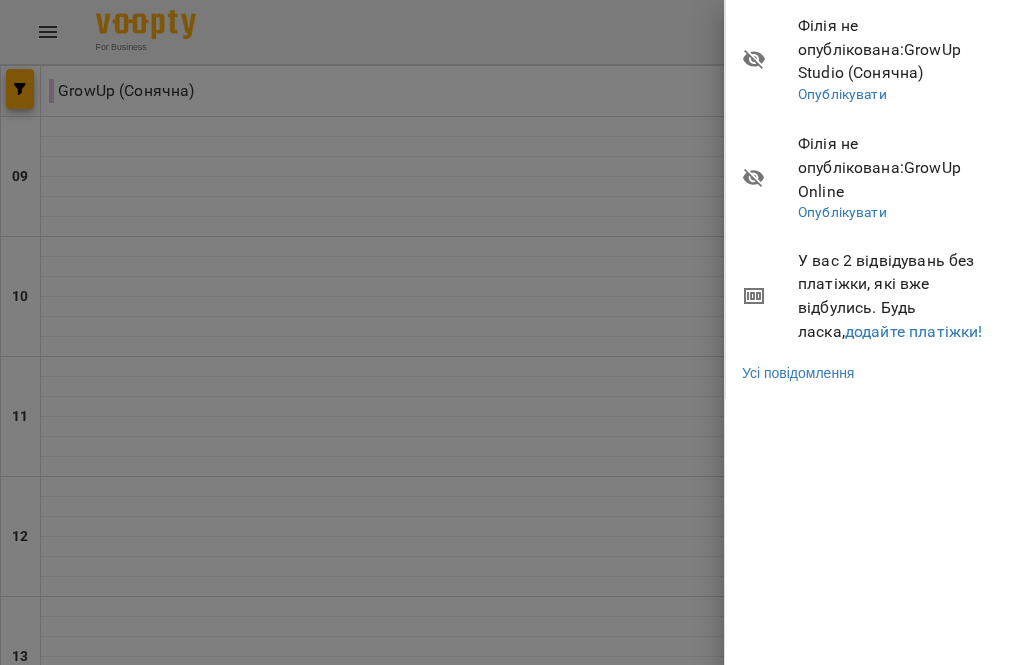 click on "додайте платіжки!" at bounding box center [914, 331] 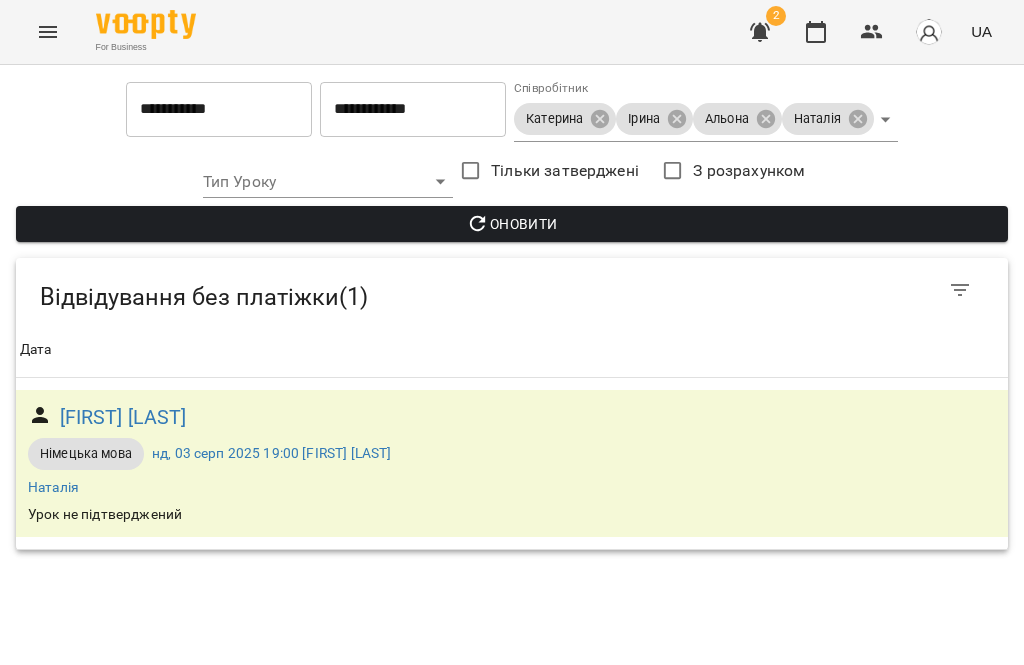 click on "нд, 03 серп 2025 19:00   Жислен Лесганг" at bounding box center (271, 453) 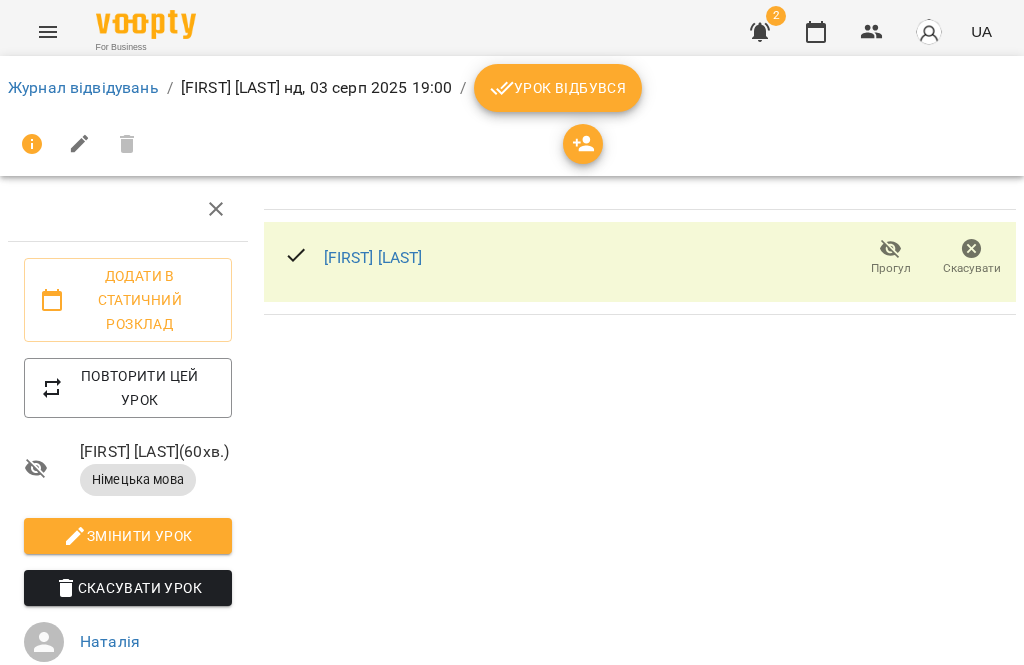 click on "Урок відбувся" at bounding box center (558, 88) 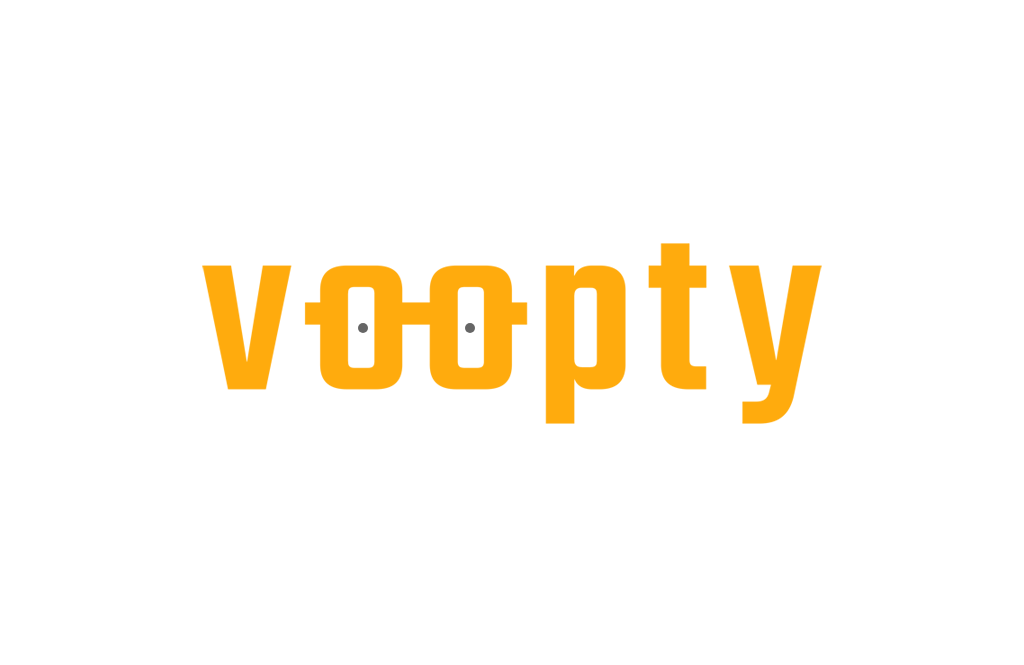 scroll, scrollTop: 0, scrollLeft: 0, axis: both 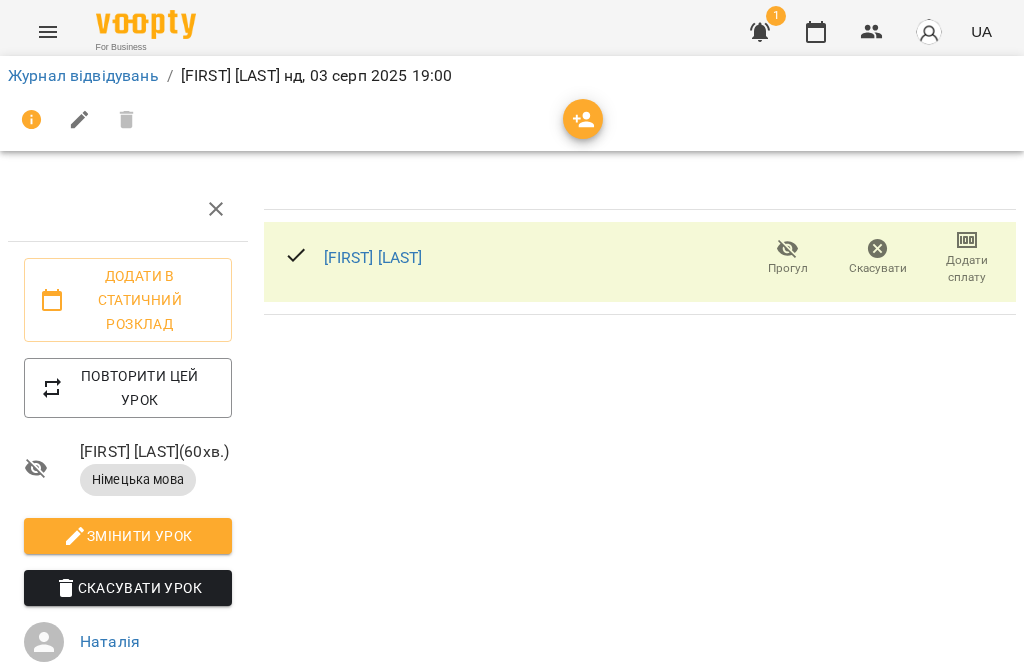 click on "Додати сплату" at bounding box center (967, 269) 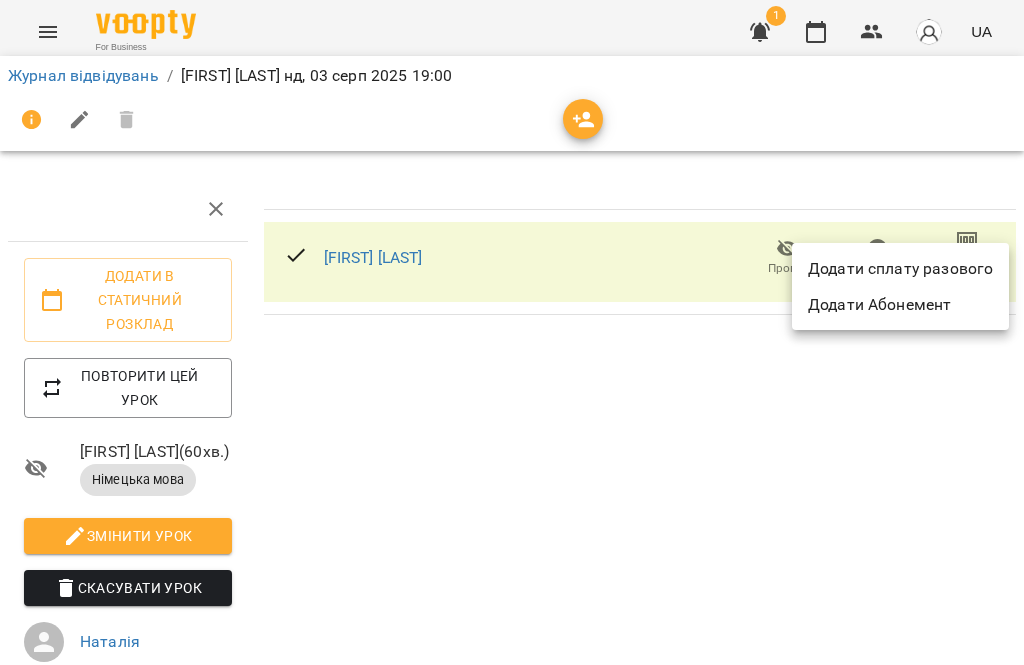 click on "Додати сплату разового" at bounding box center [900, 269] 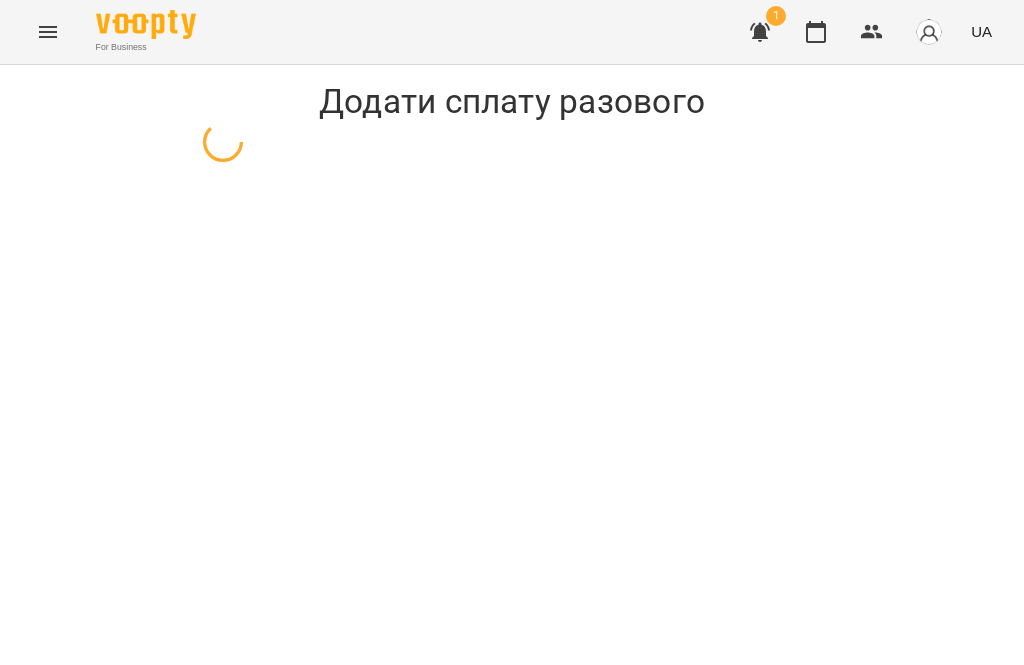select on "**********" 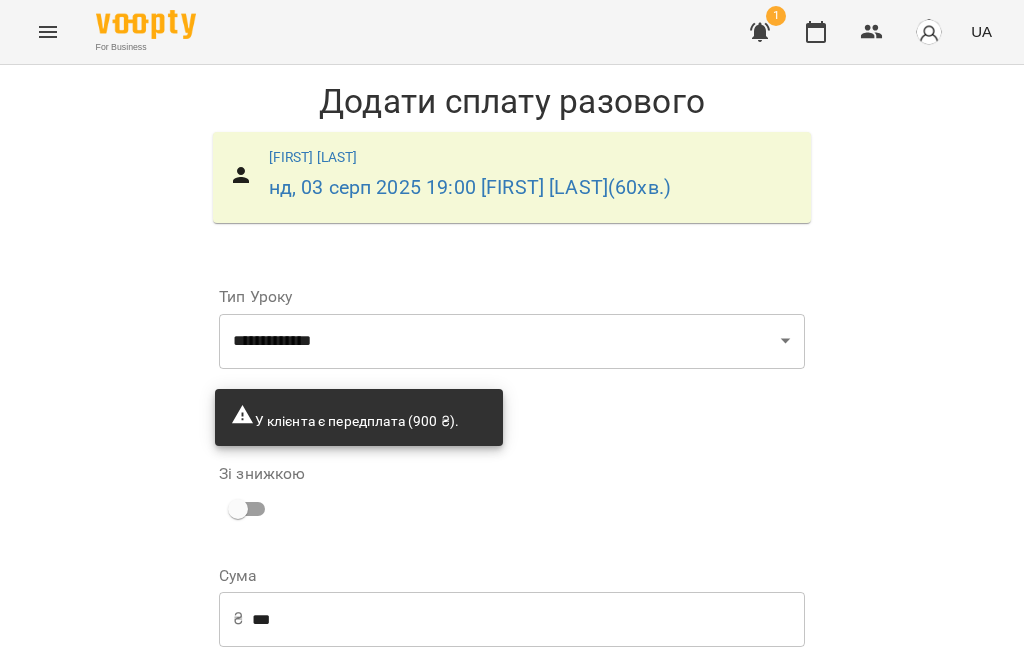 scroll, scrollTop: 130, scrollLeft: 0, axis: vertical 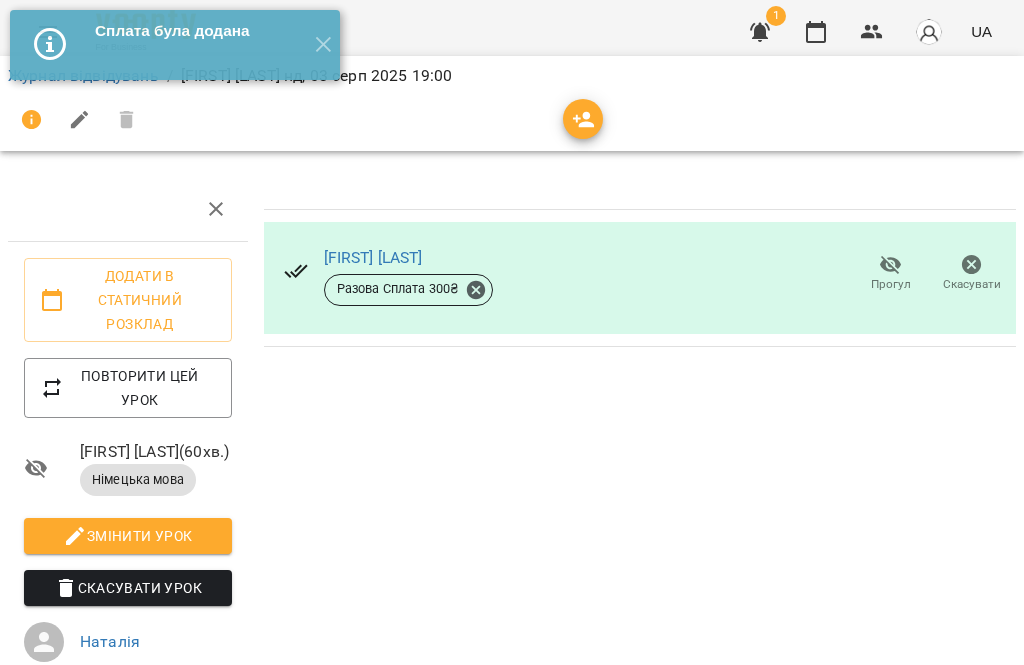 click on "✕" at bounding box center (323, 45) 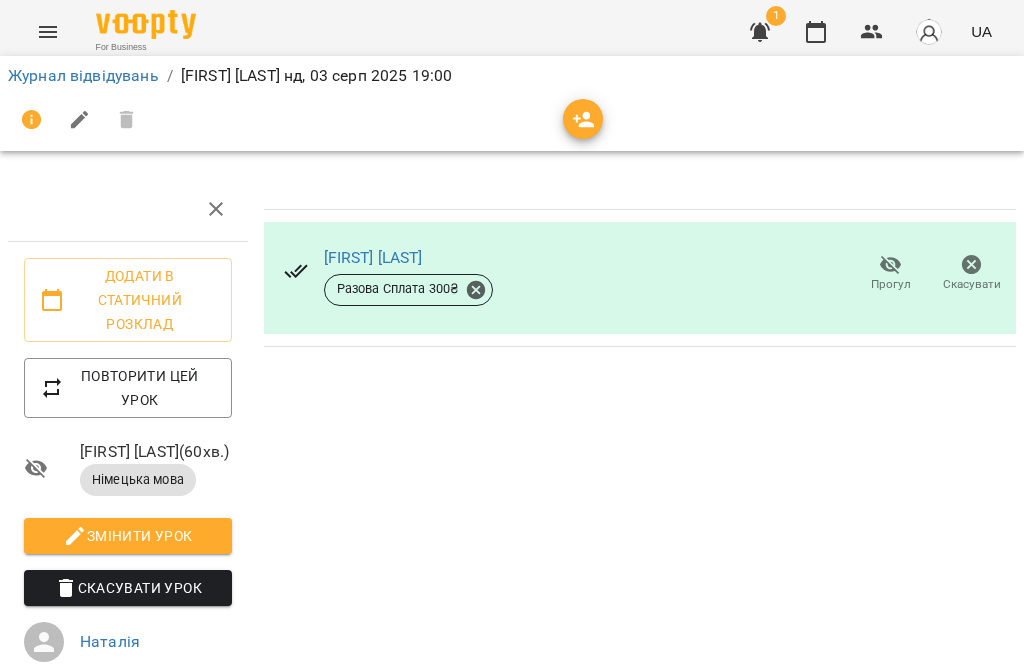 click at bounding box center (48, 32) 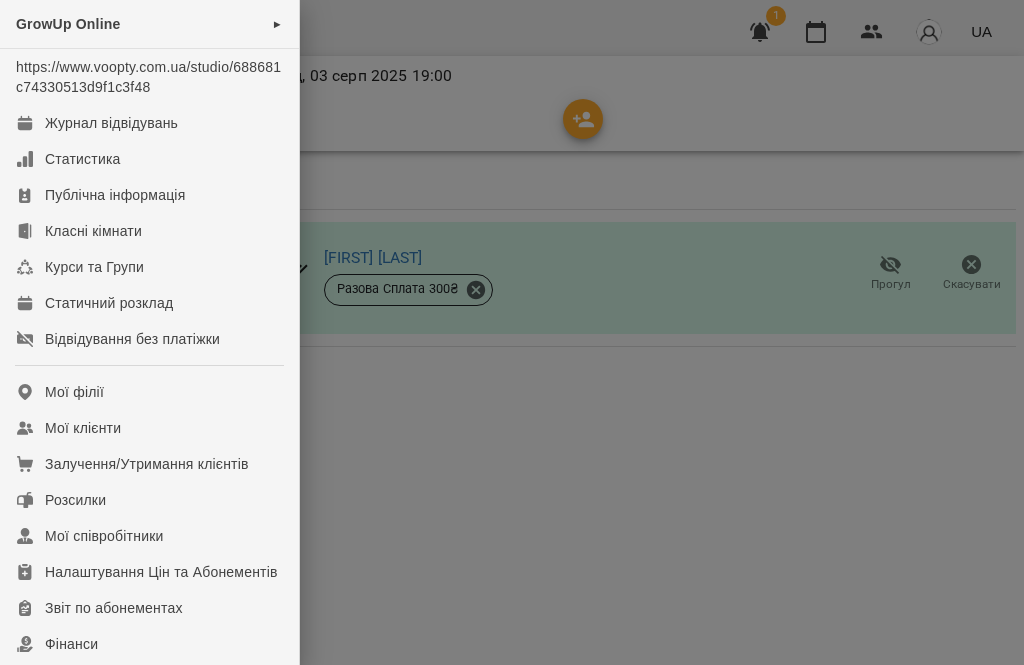 click on "Журнал відвідувань" at bounding box center [111, 123] 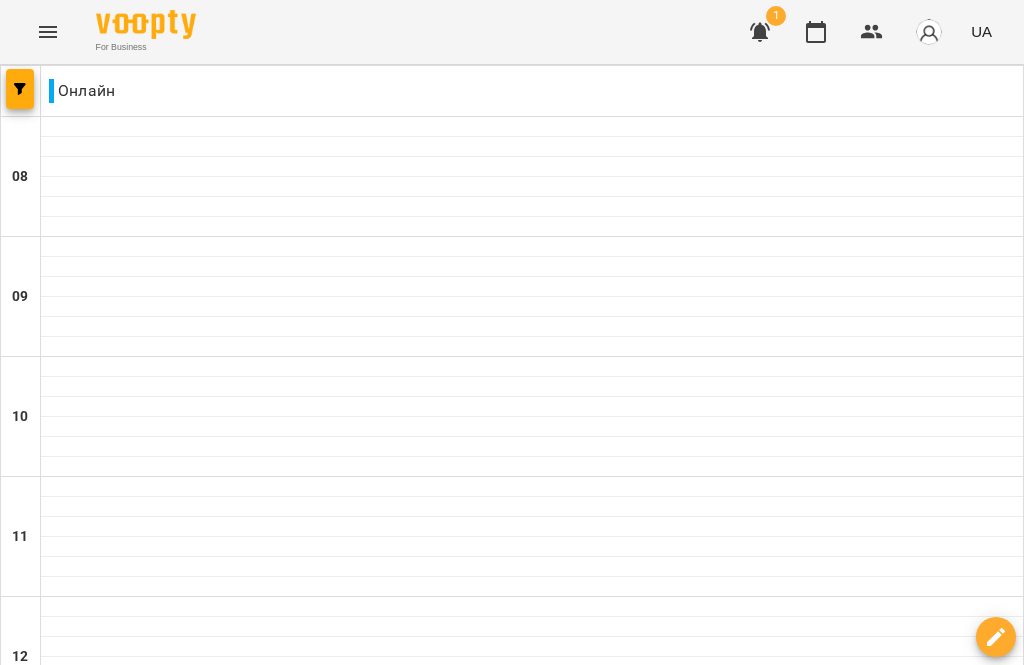 click at bounding box center (760, 32) 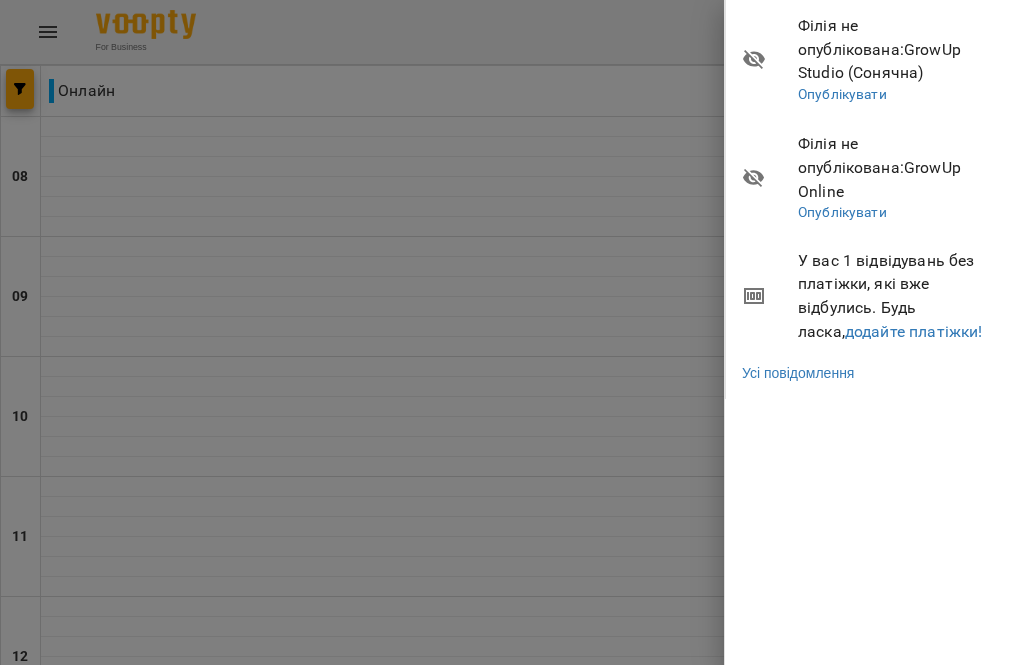 scroll, scrollTop: 385, scrollLeft: 0, axis: vertical 